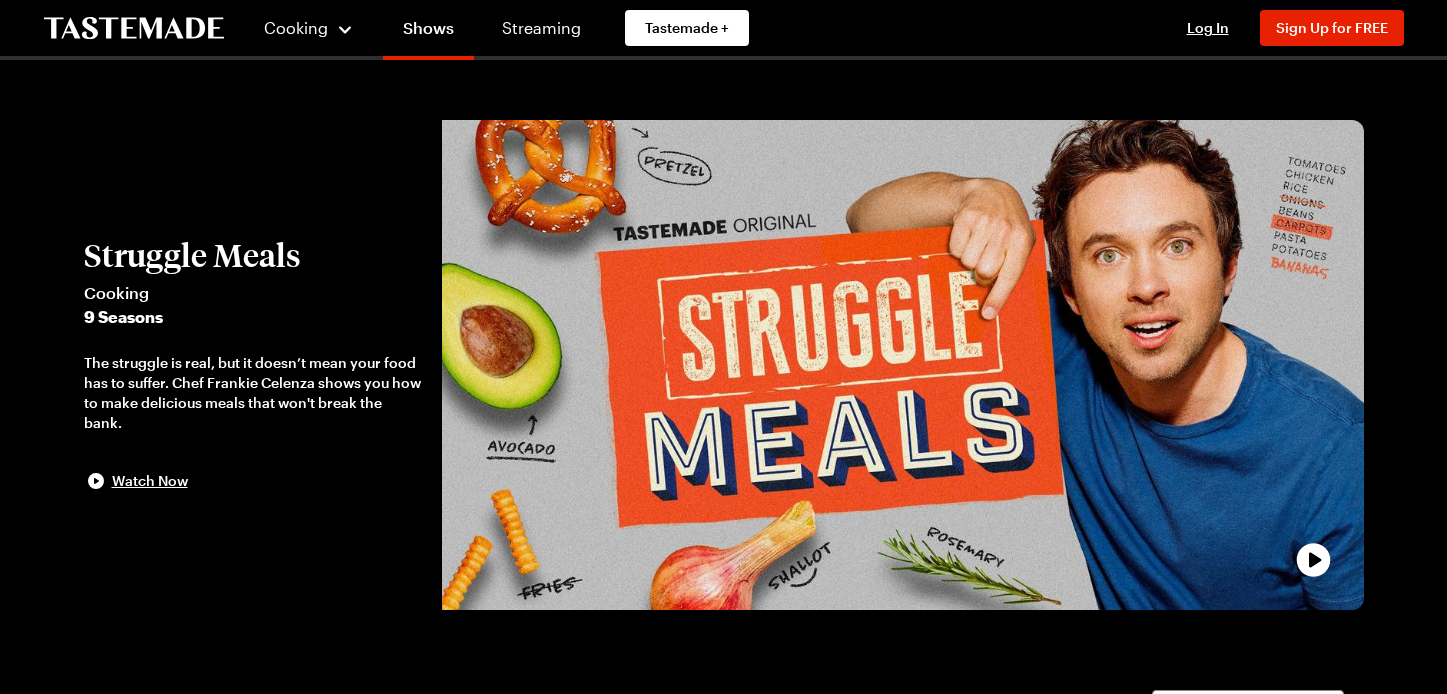 scroll, scrollTop: 0, scrollLeft: 0, axis: both 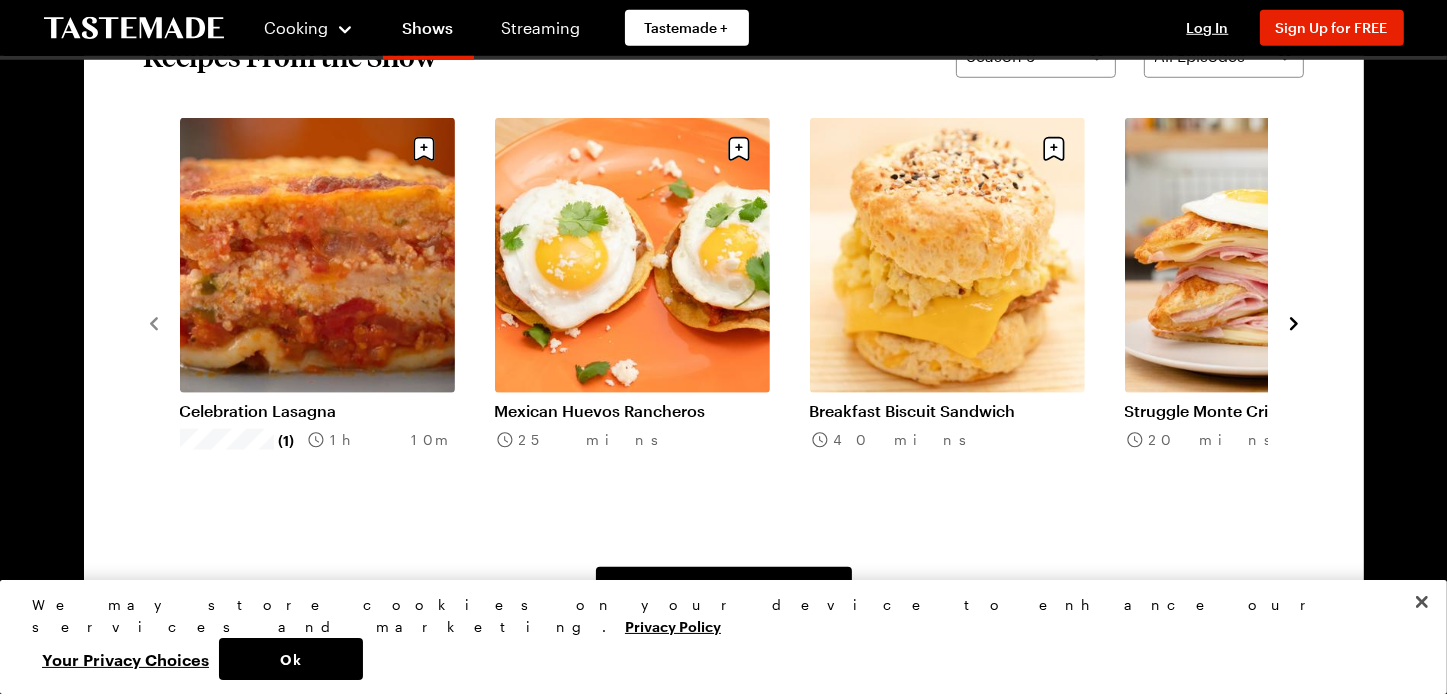 click 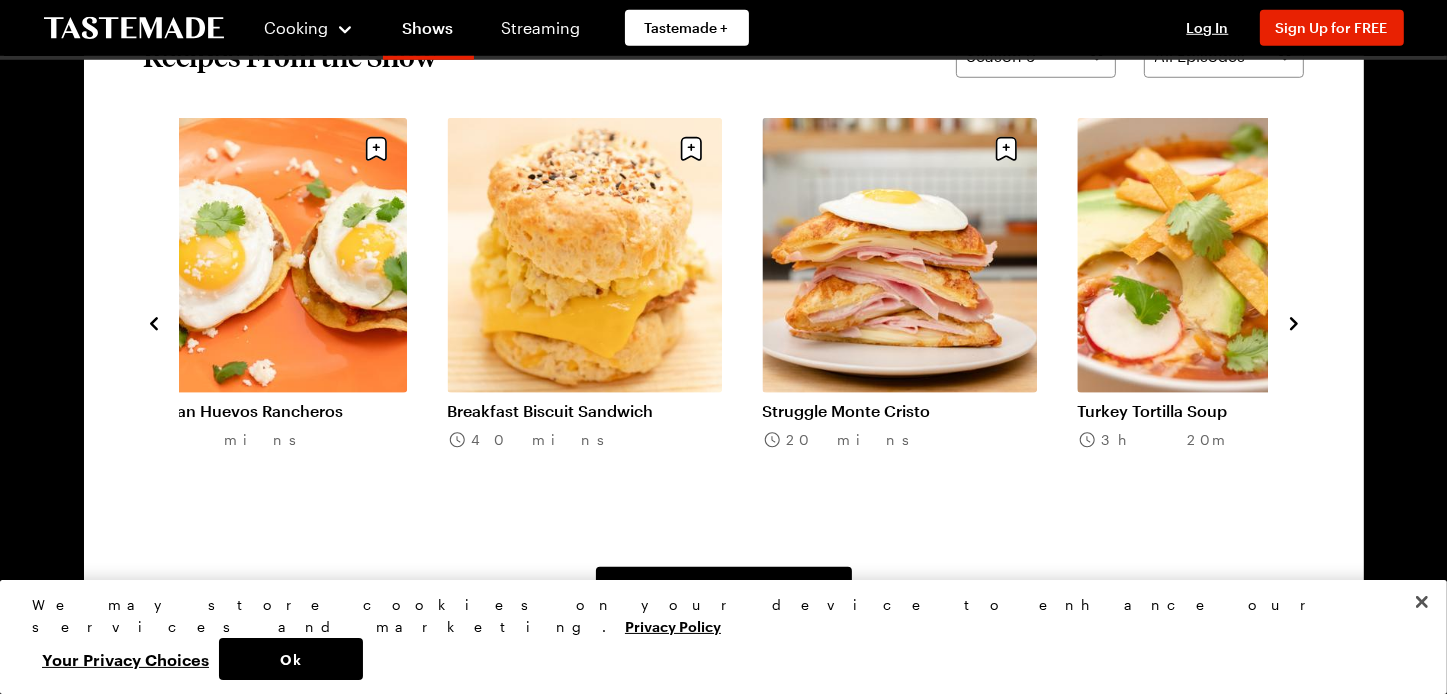click 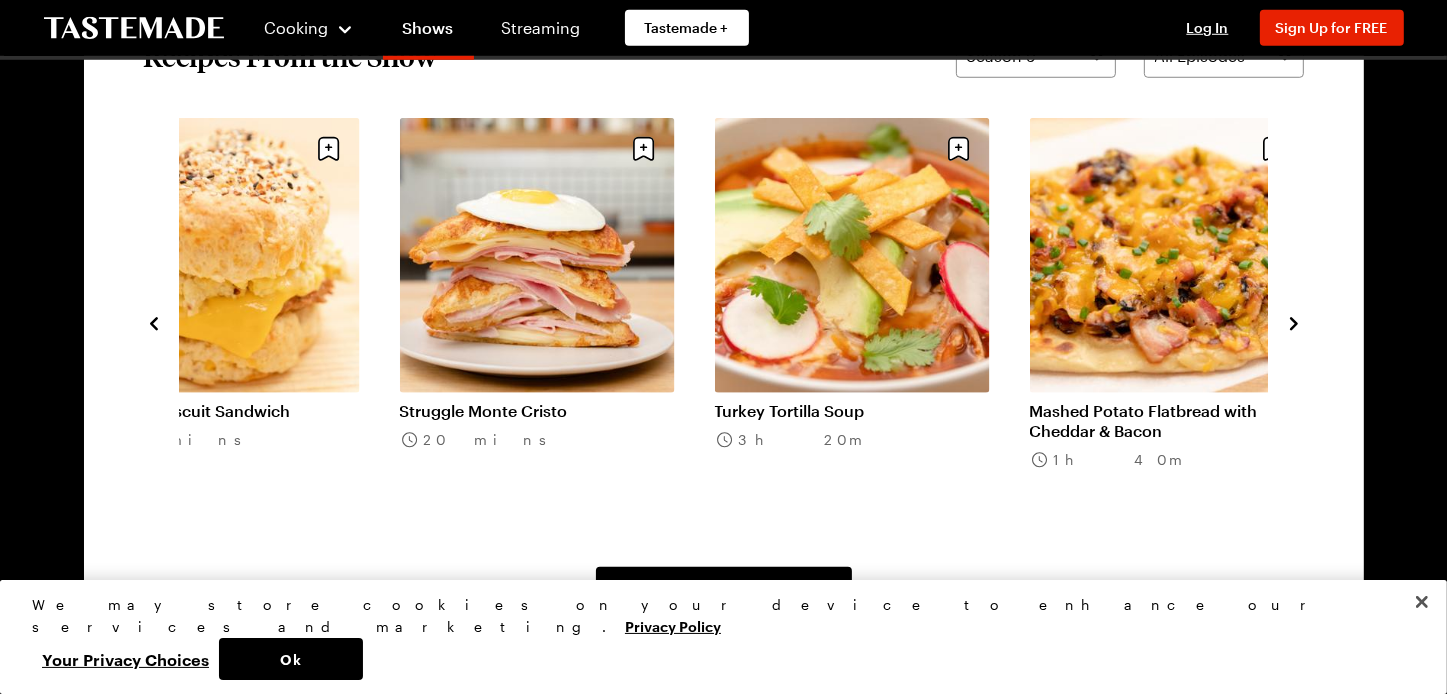 click 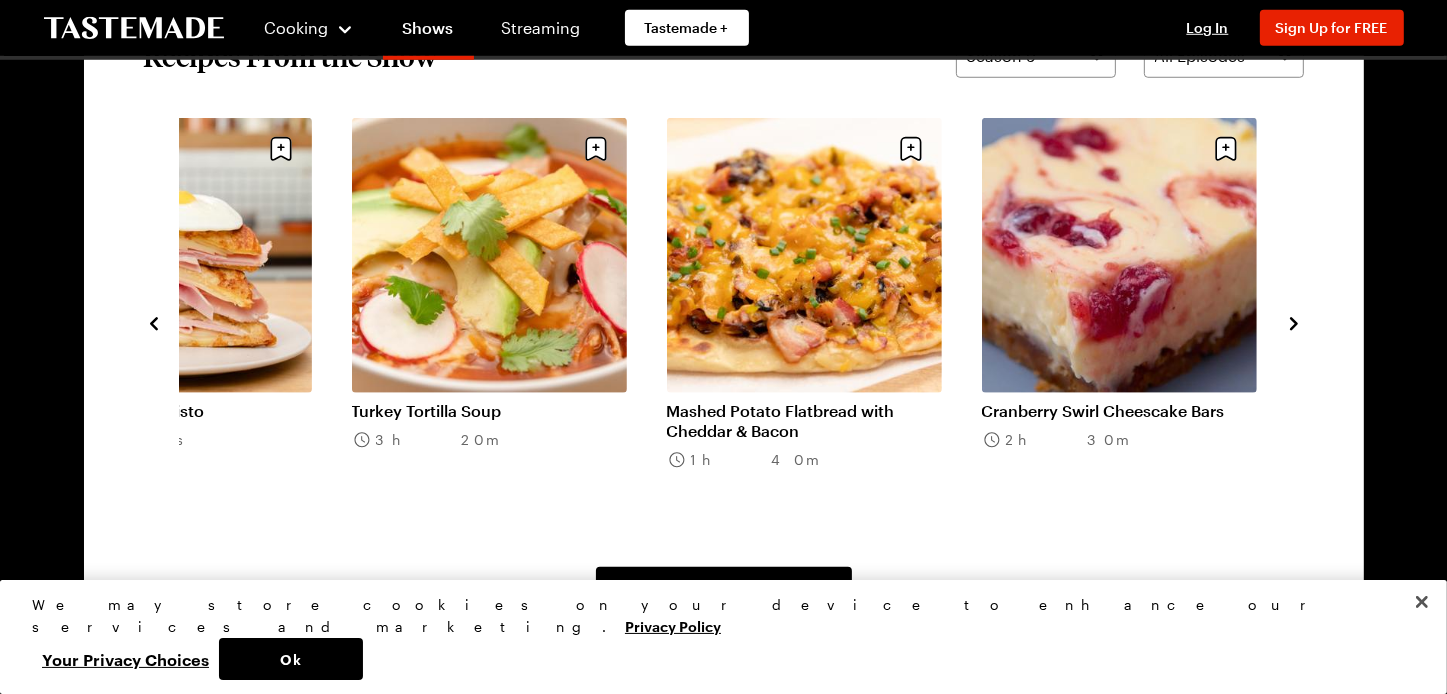click 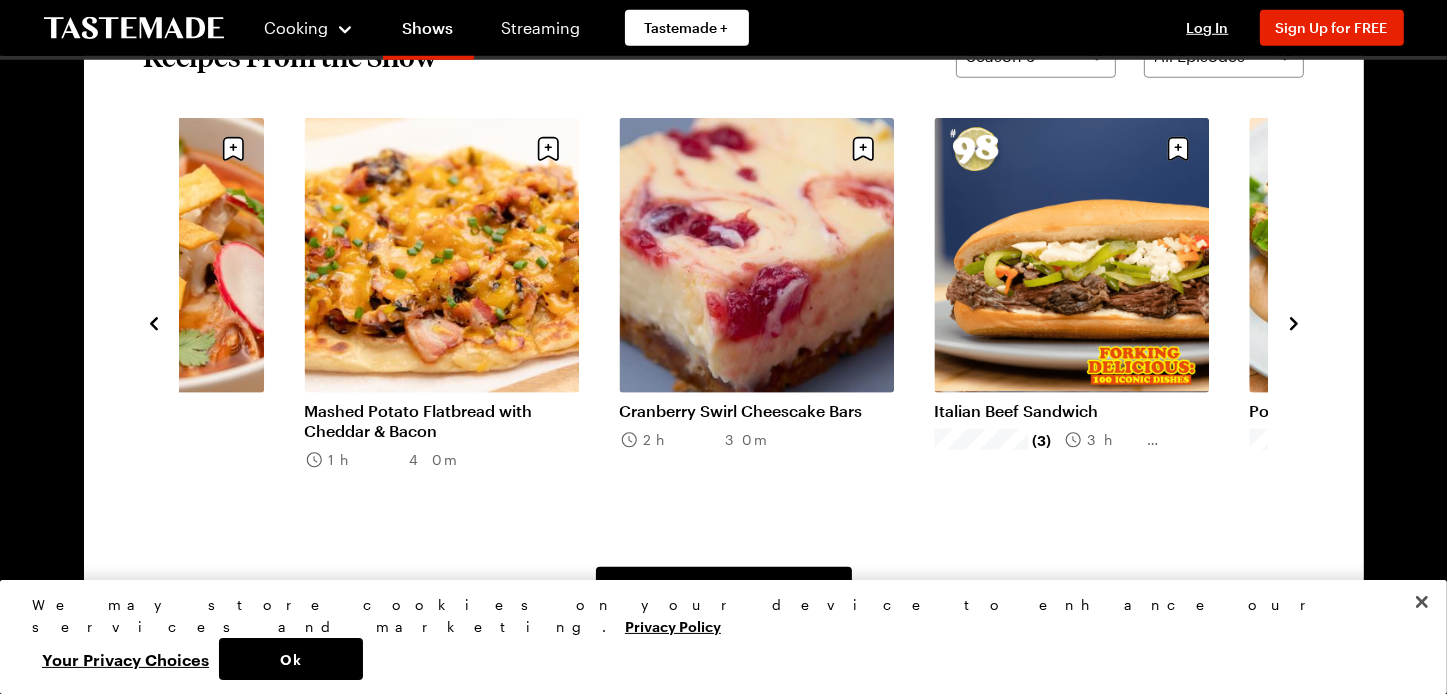 click 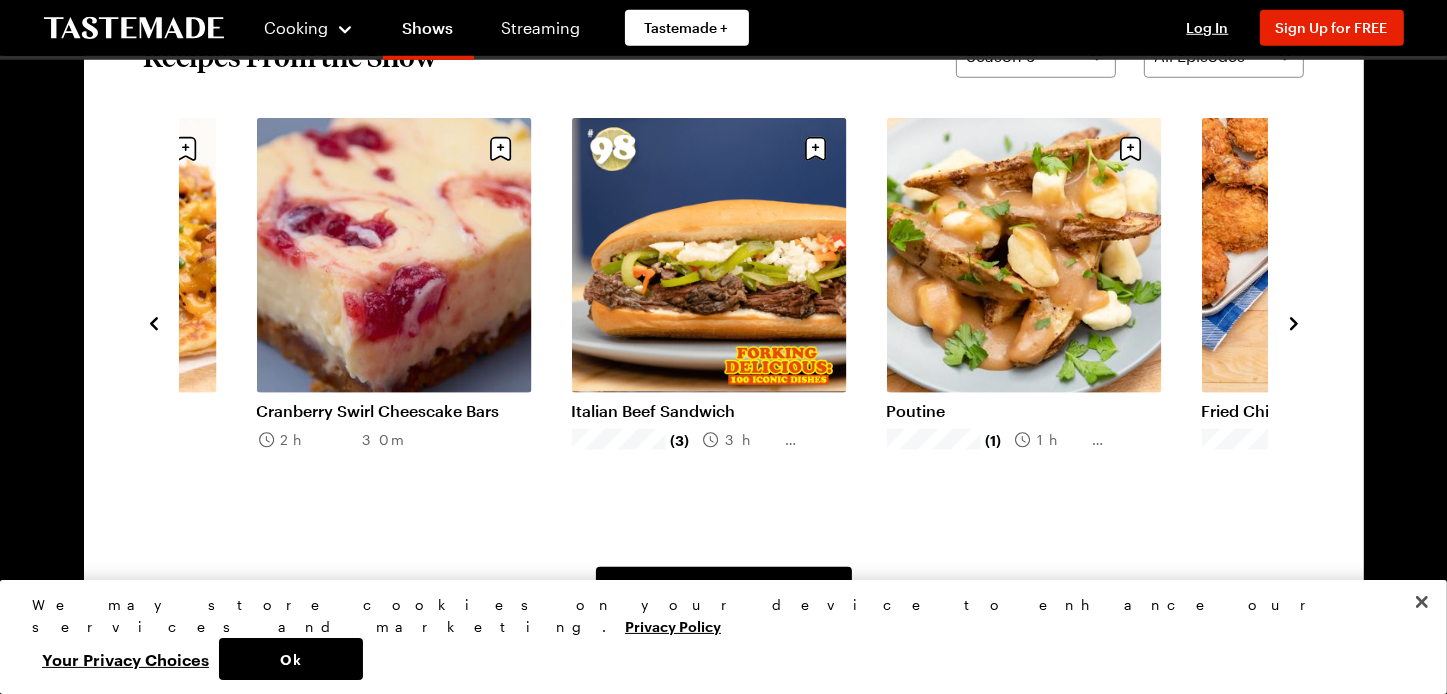 click 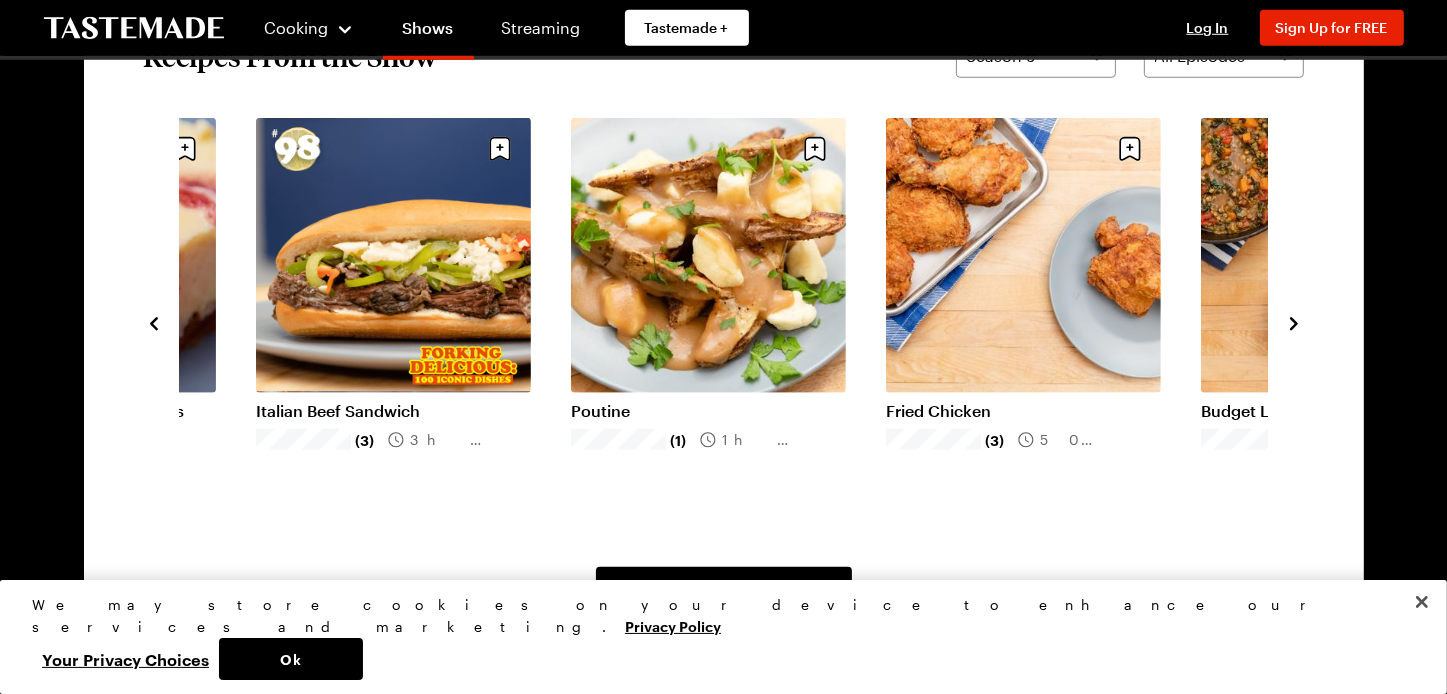click 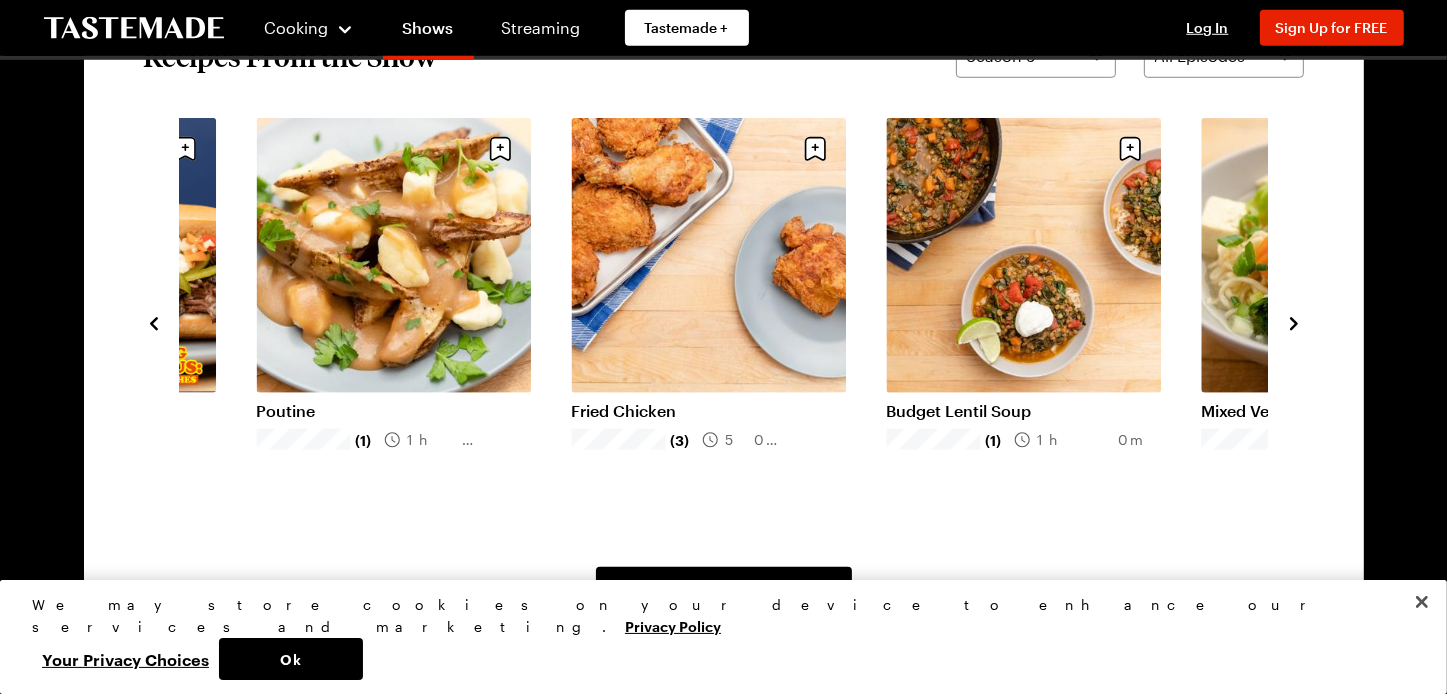 click 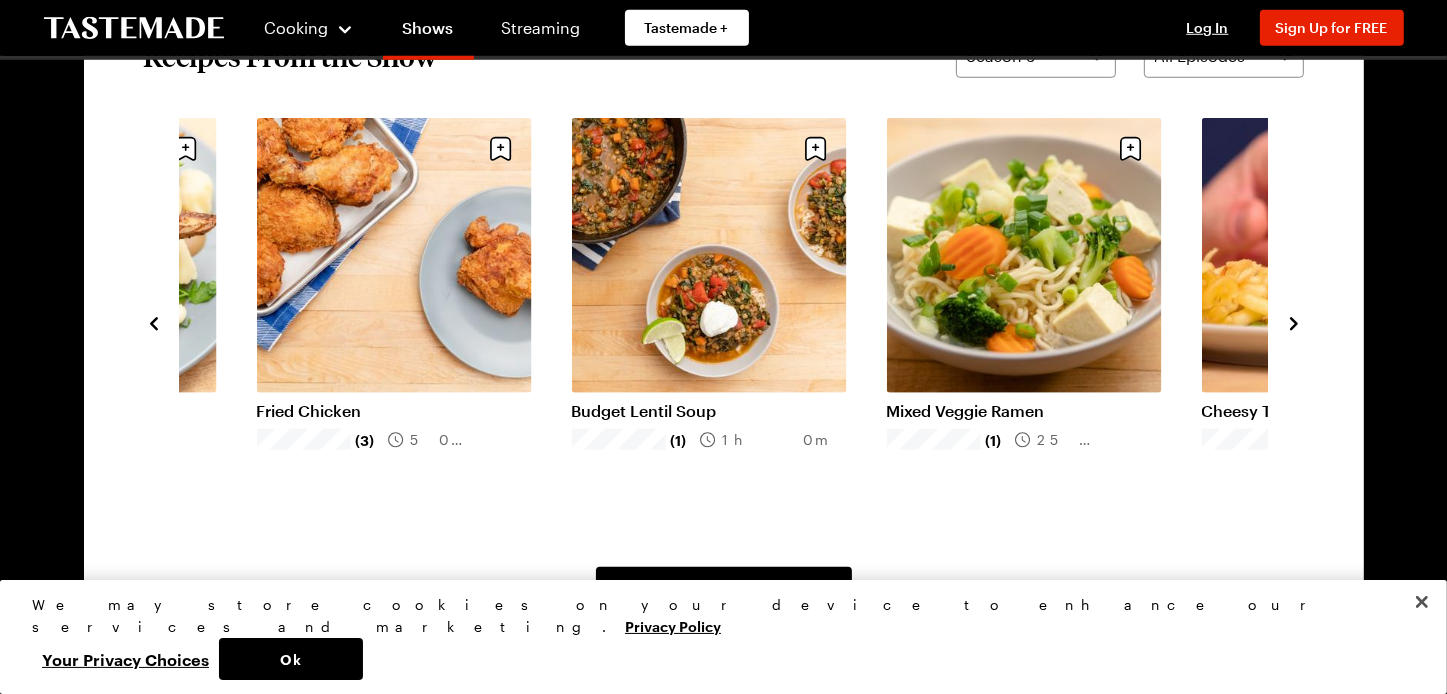 click 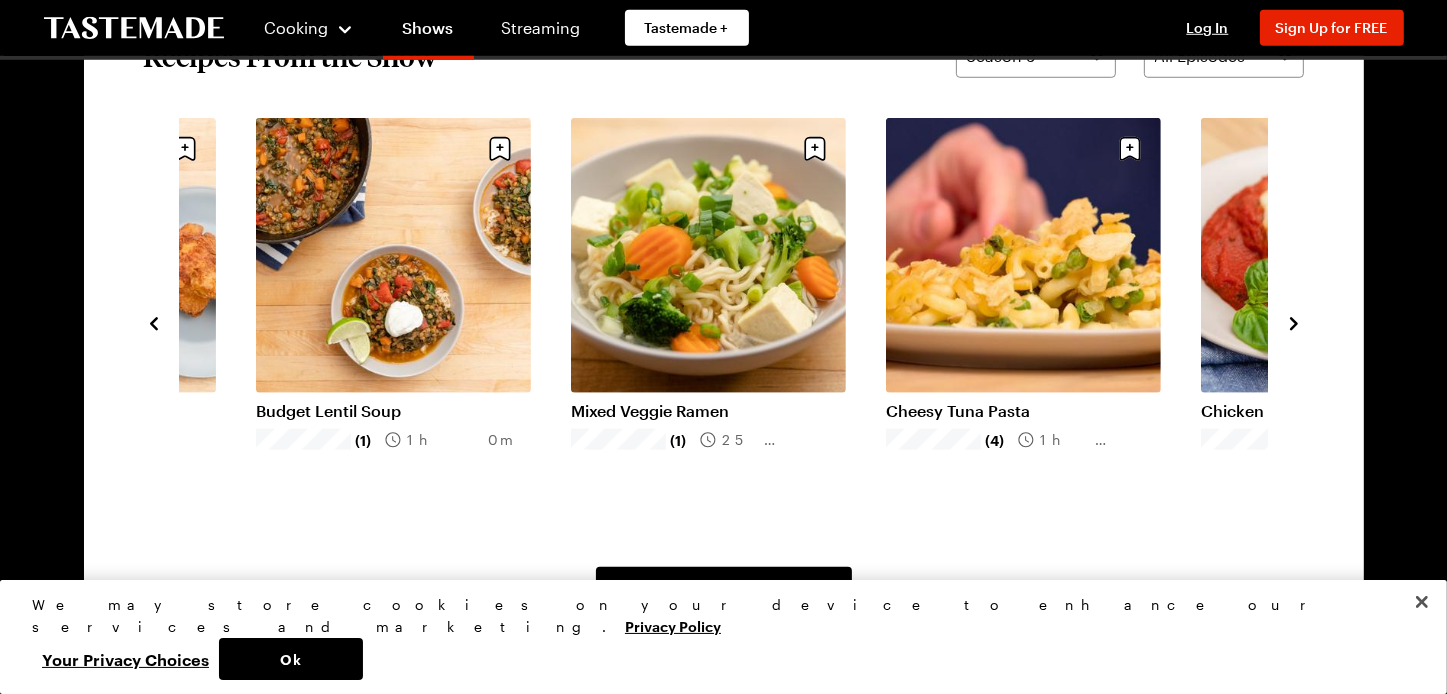 click 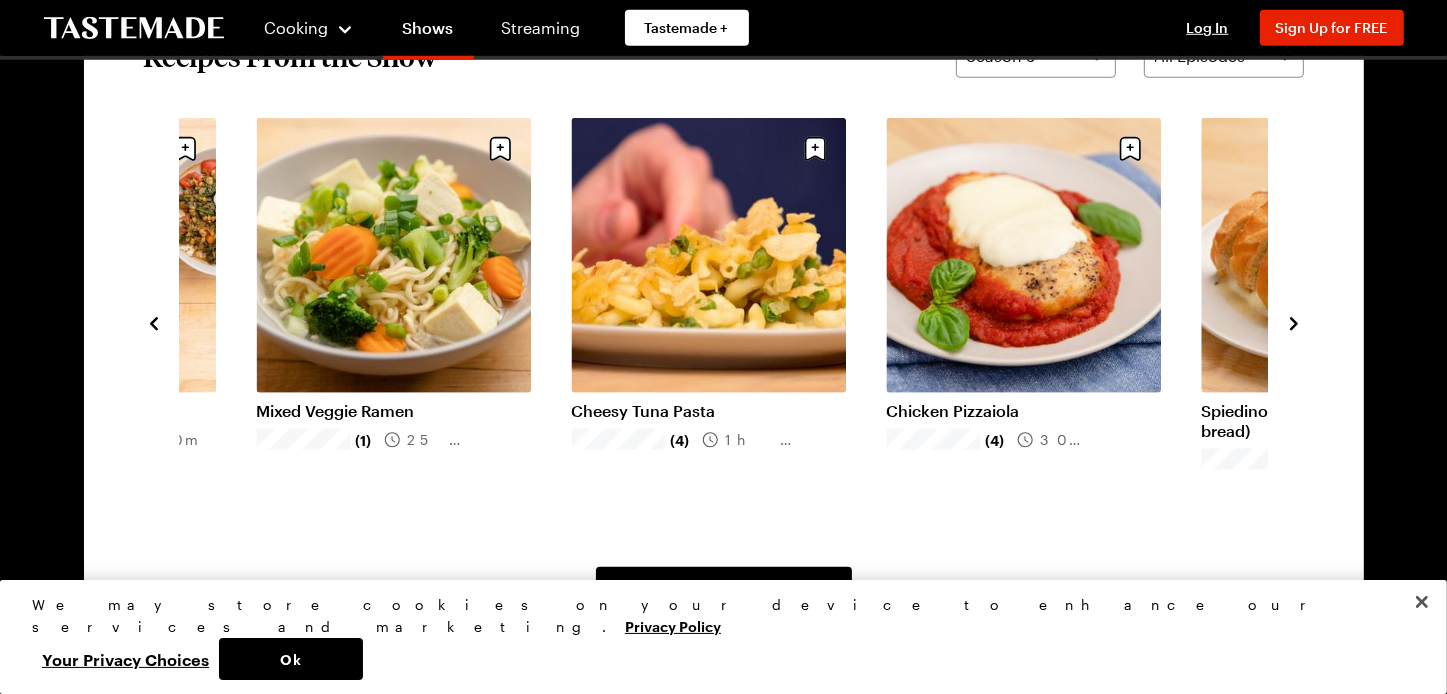 click 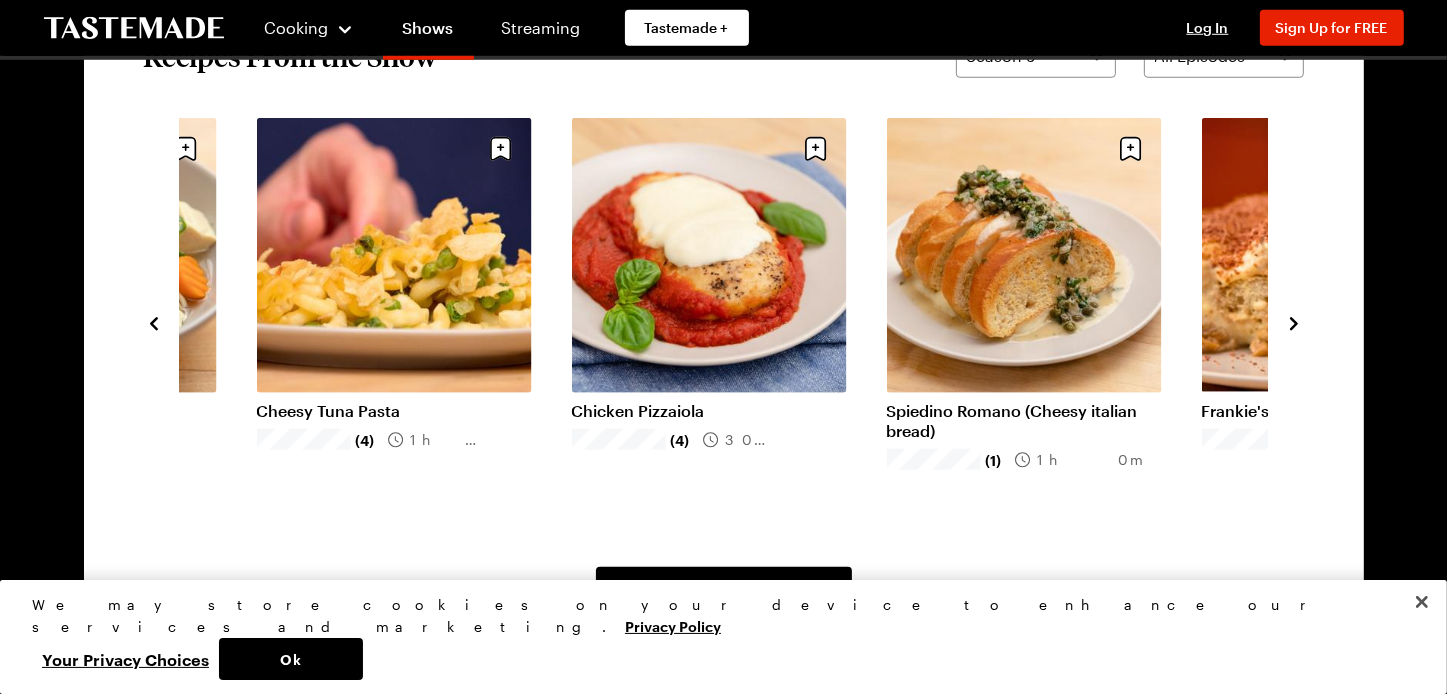 click 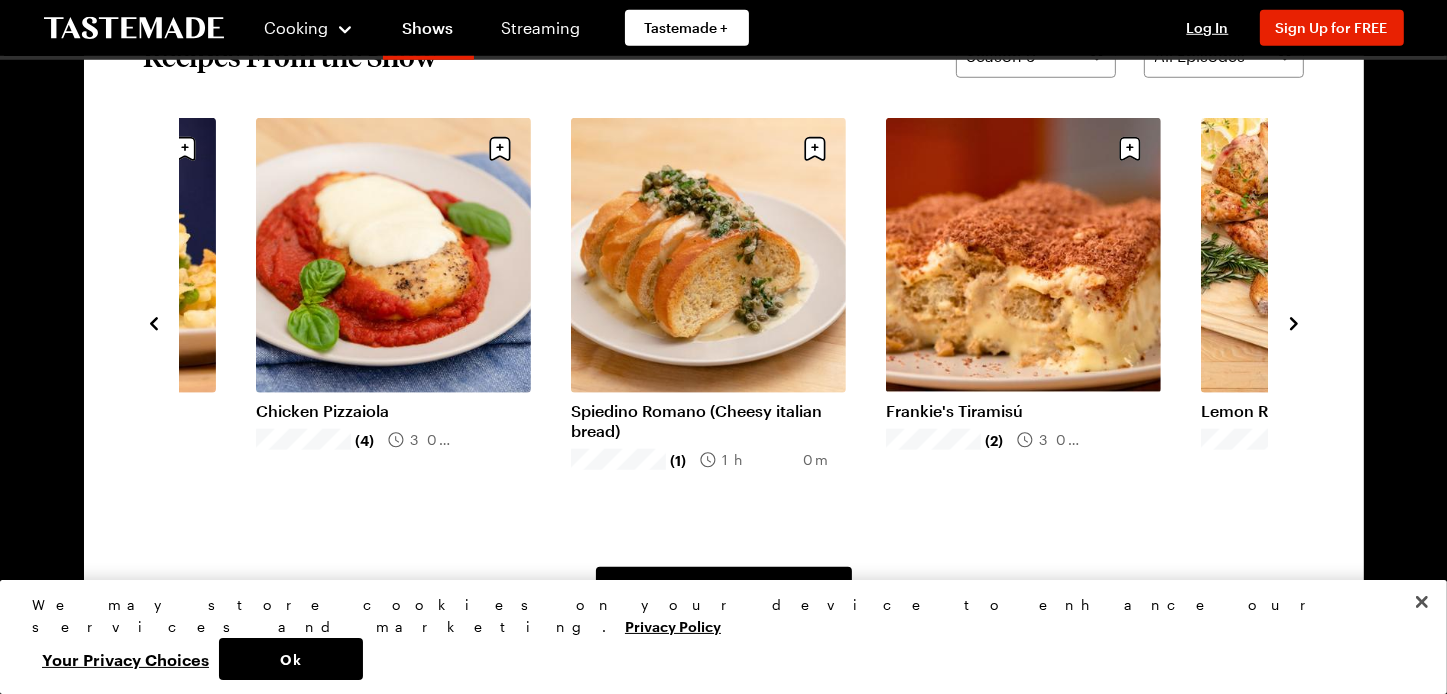 click 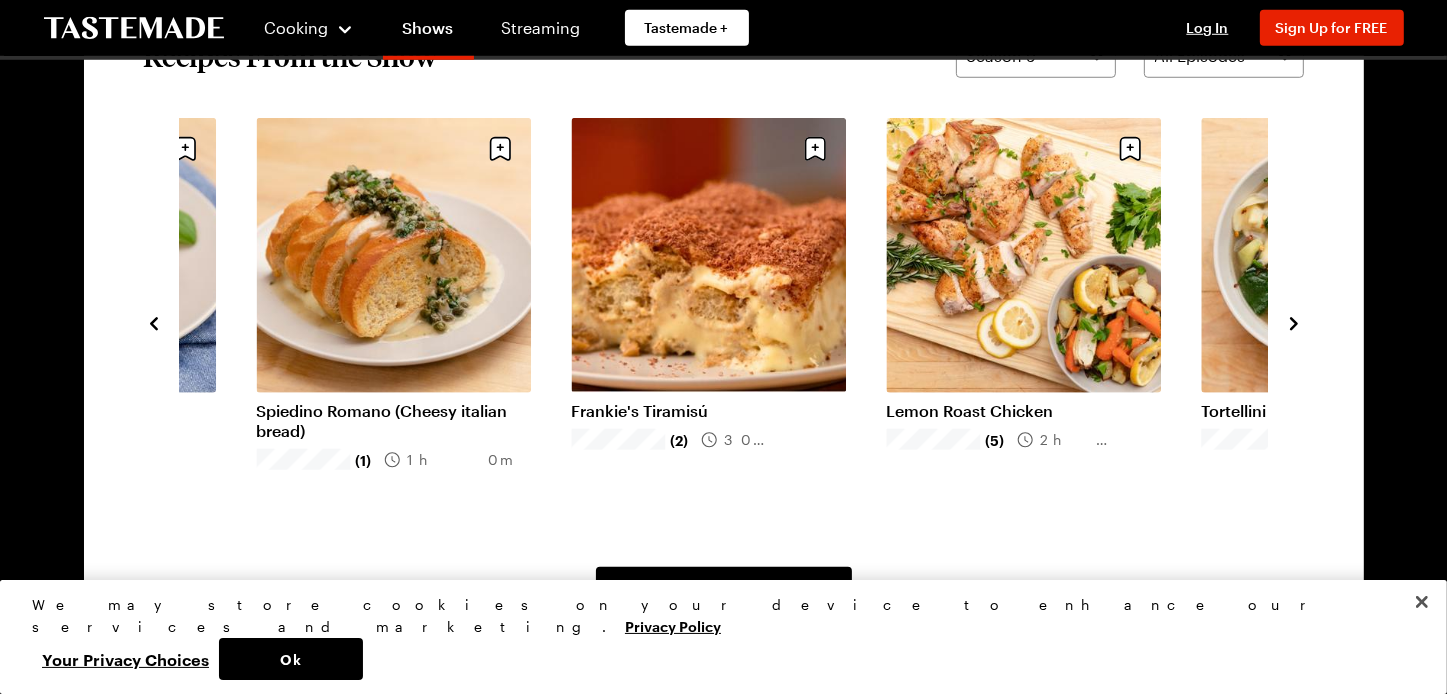 click 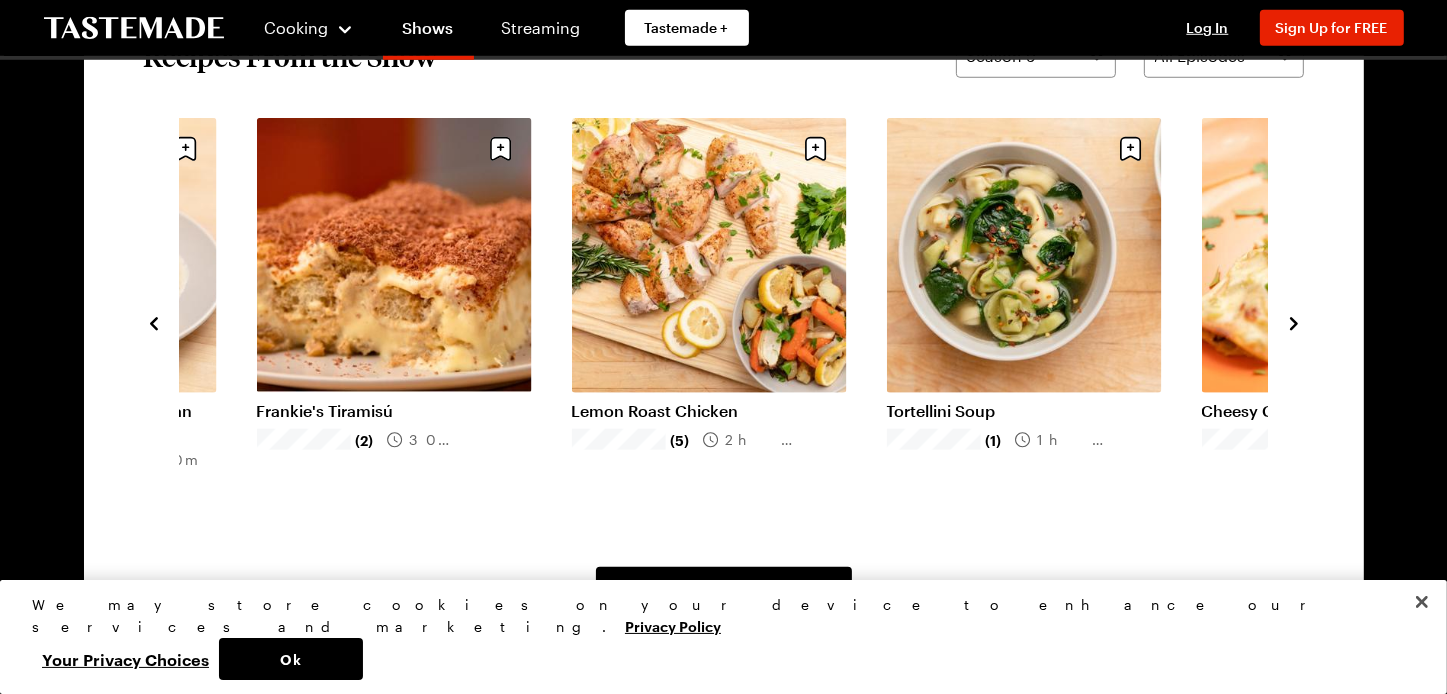 click 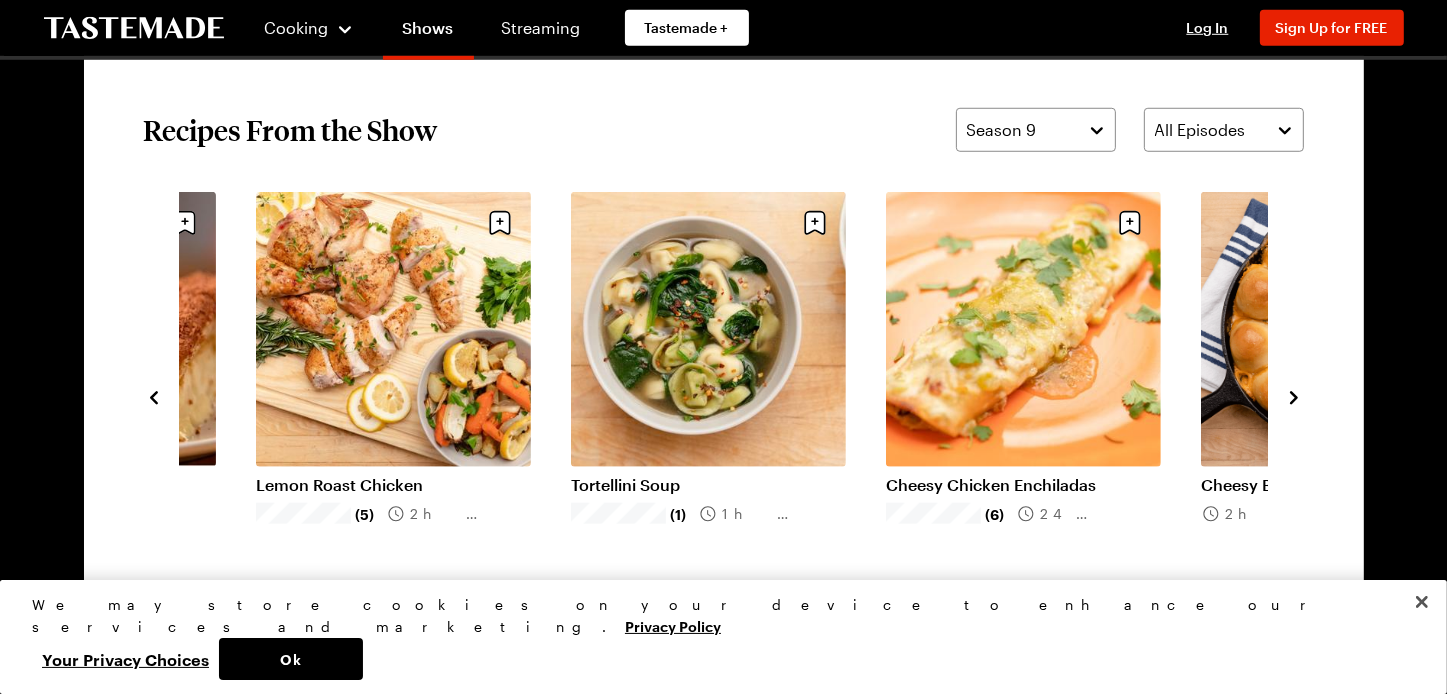 scroll, scrollTop: 1500, scrollLeft: 0, axis: vertical 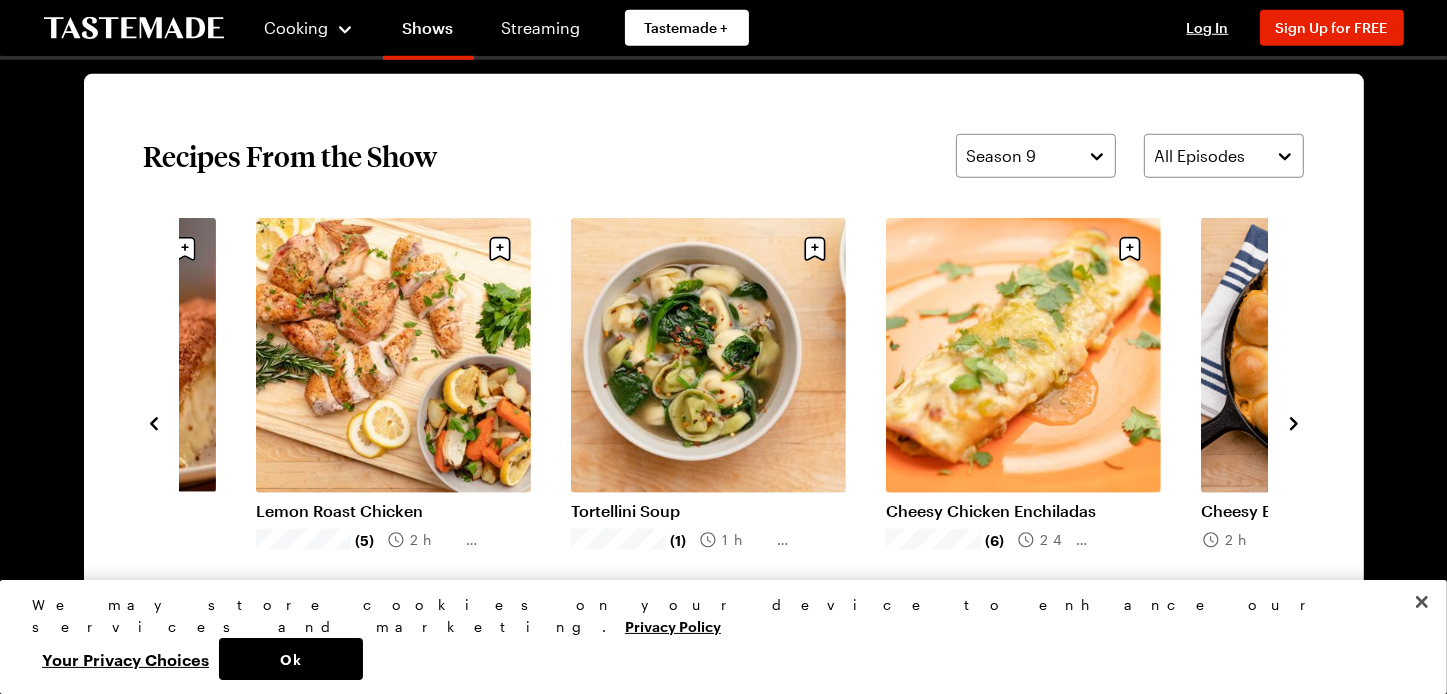 click 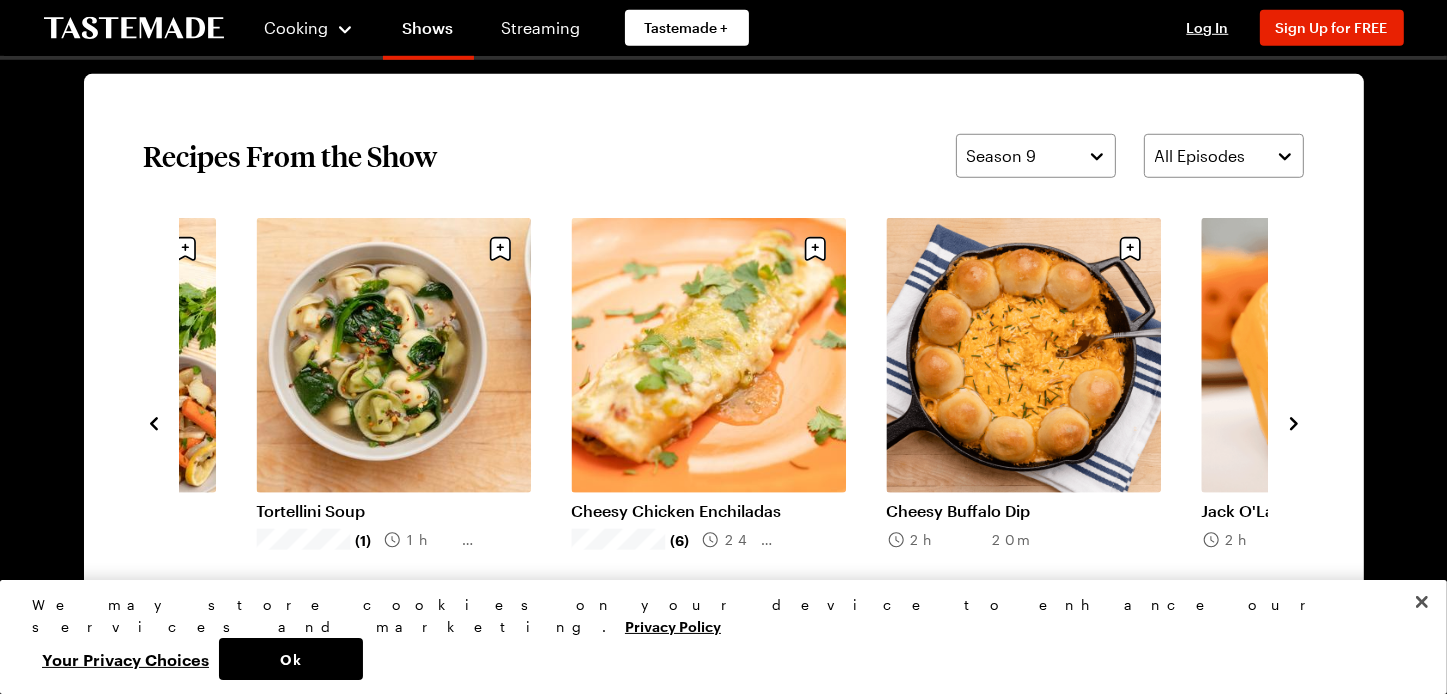 click 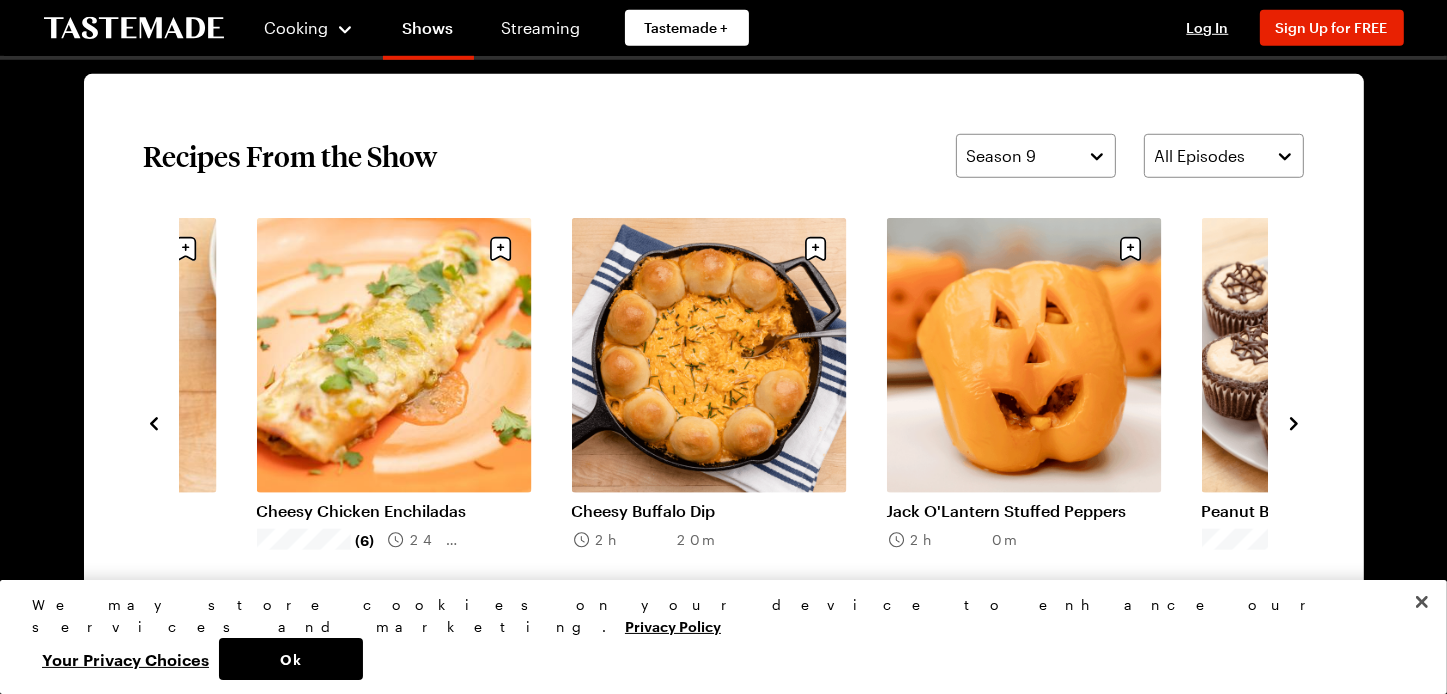 click 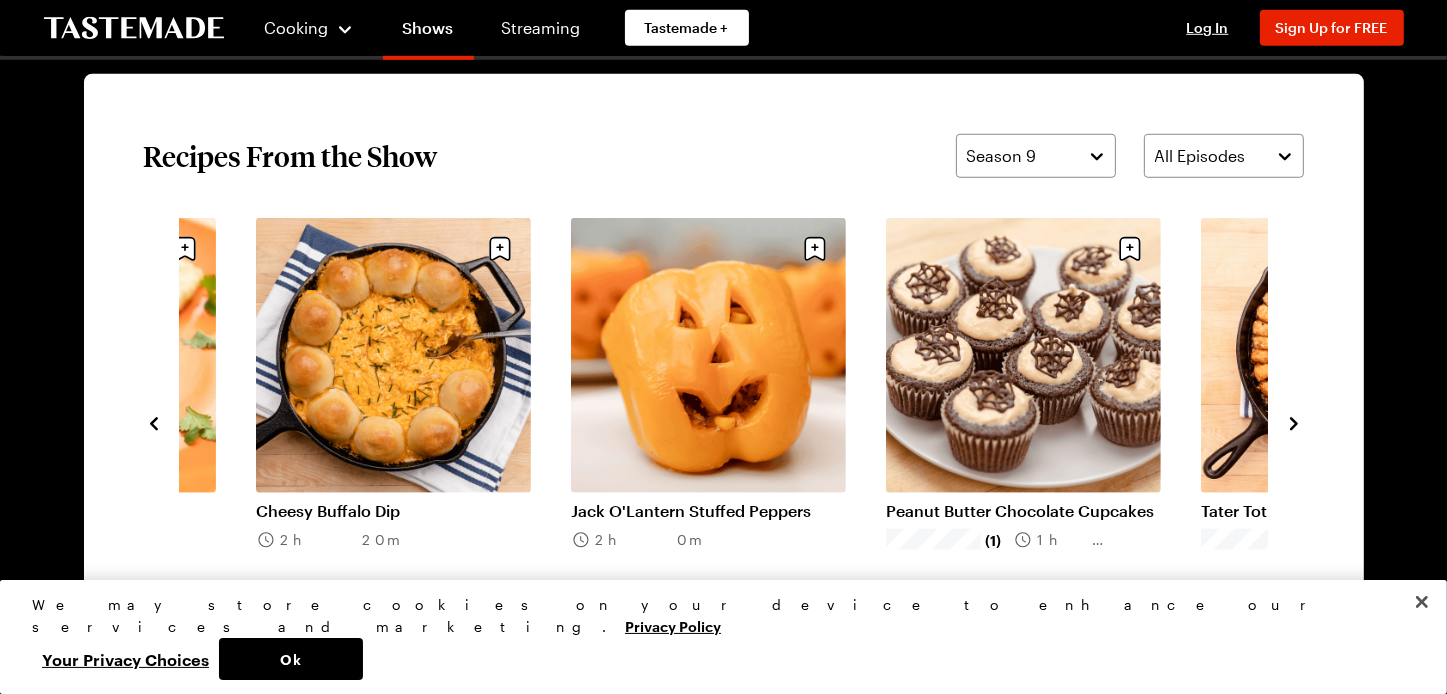 click 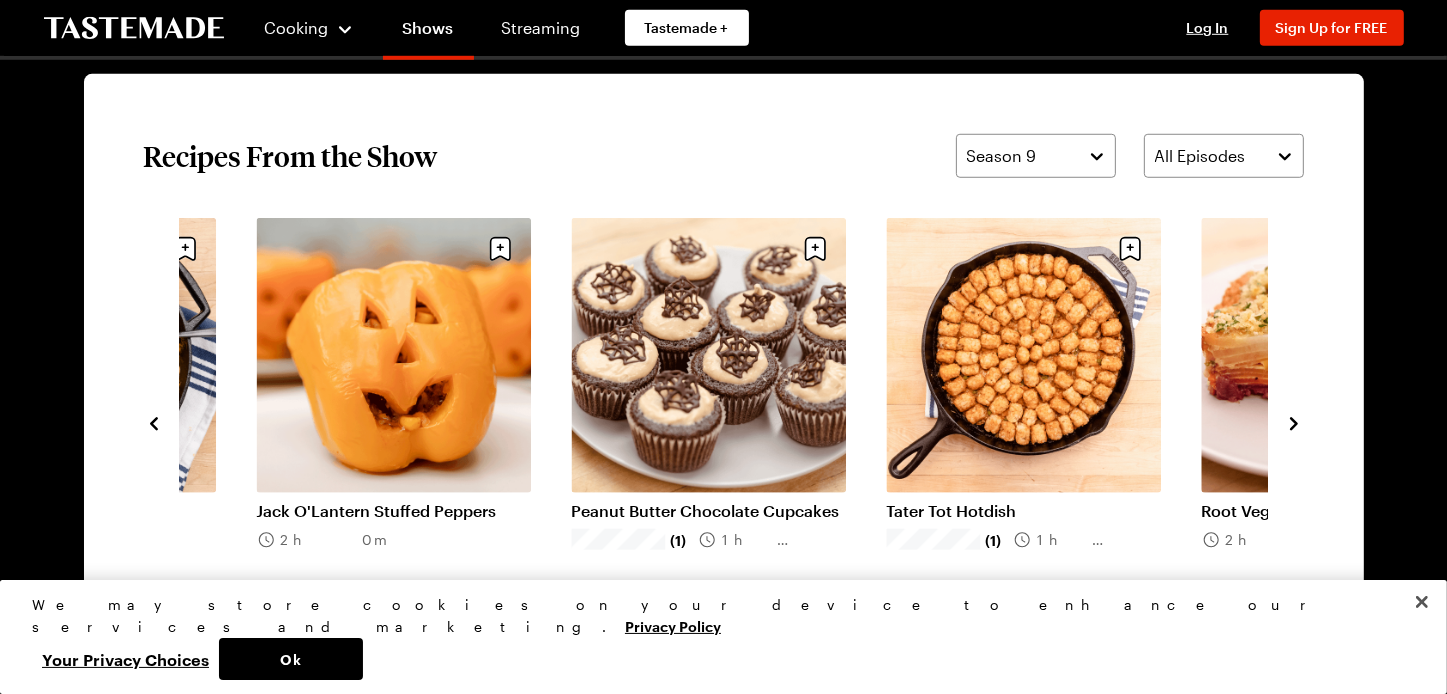 click 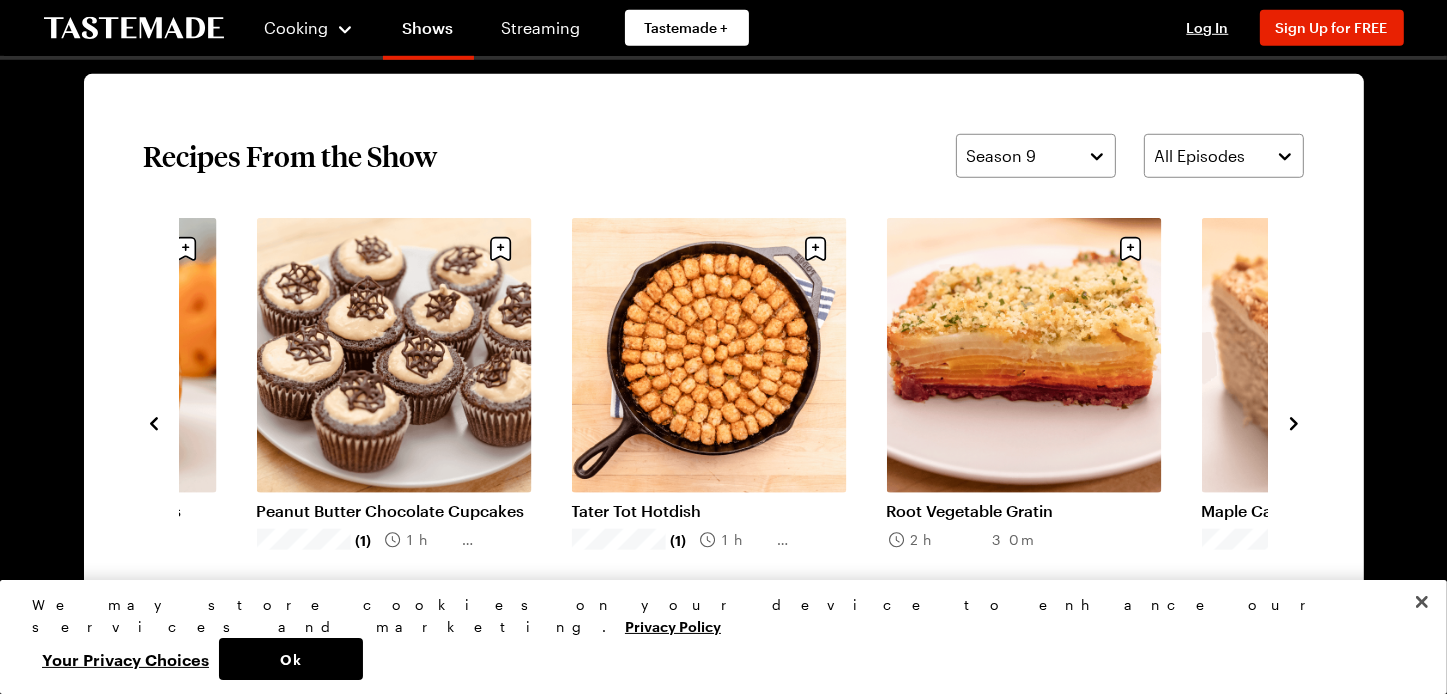 click 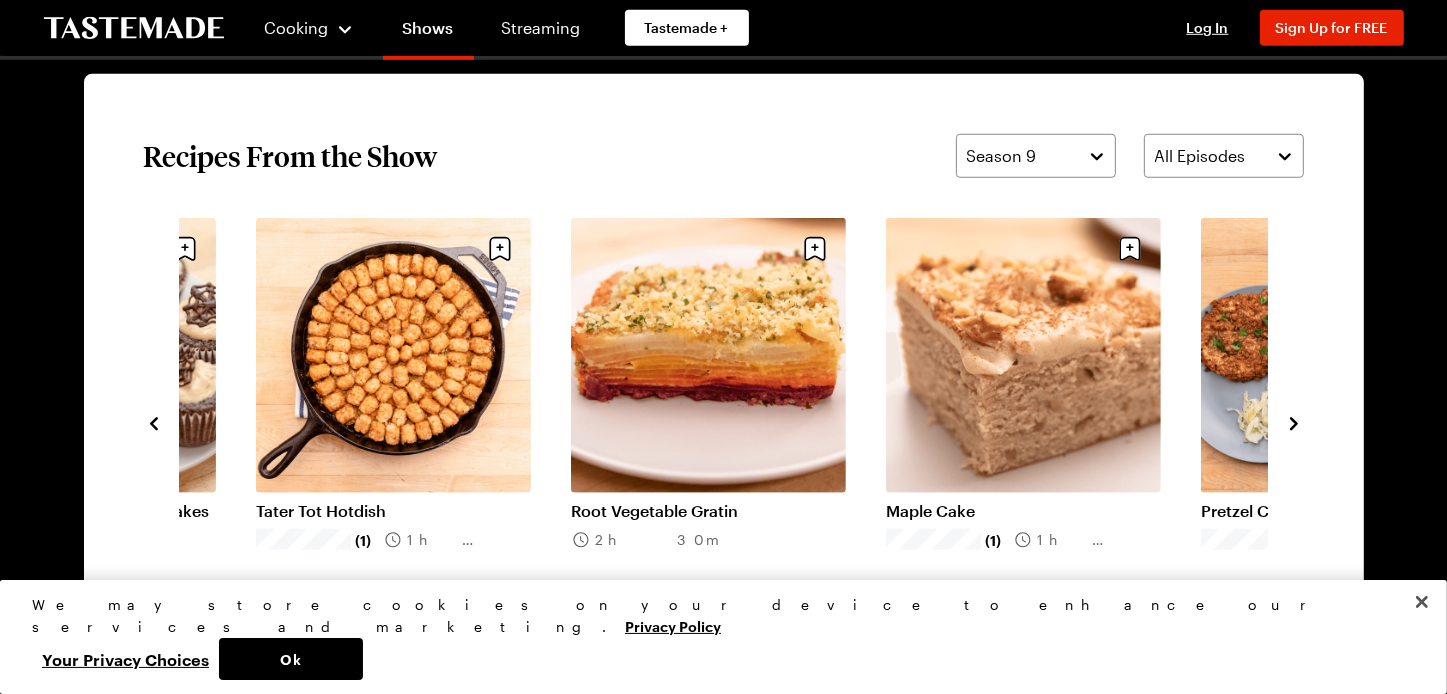 click 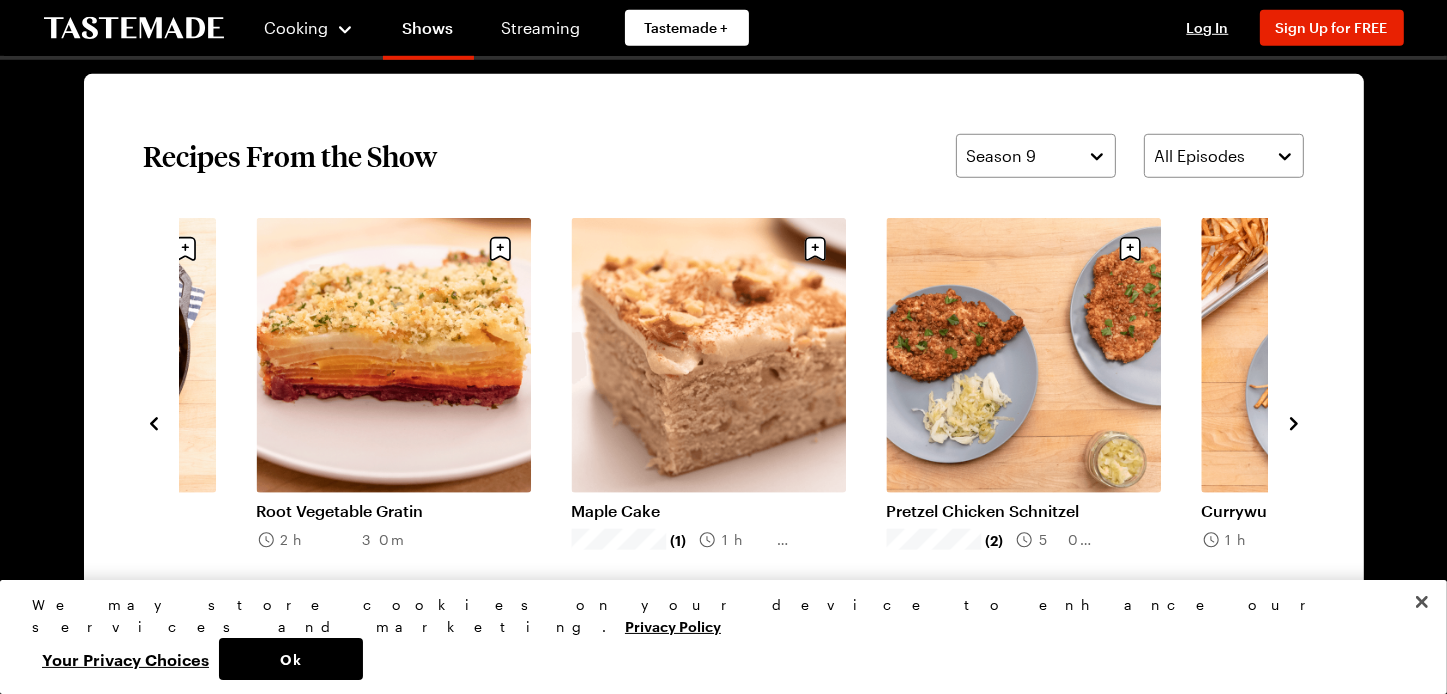 click 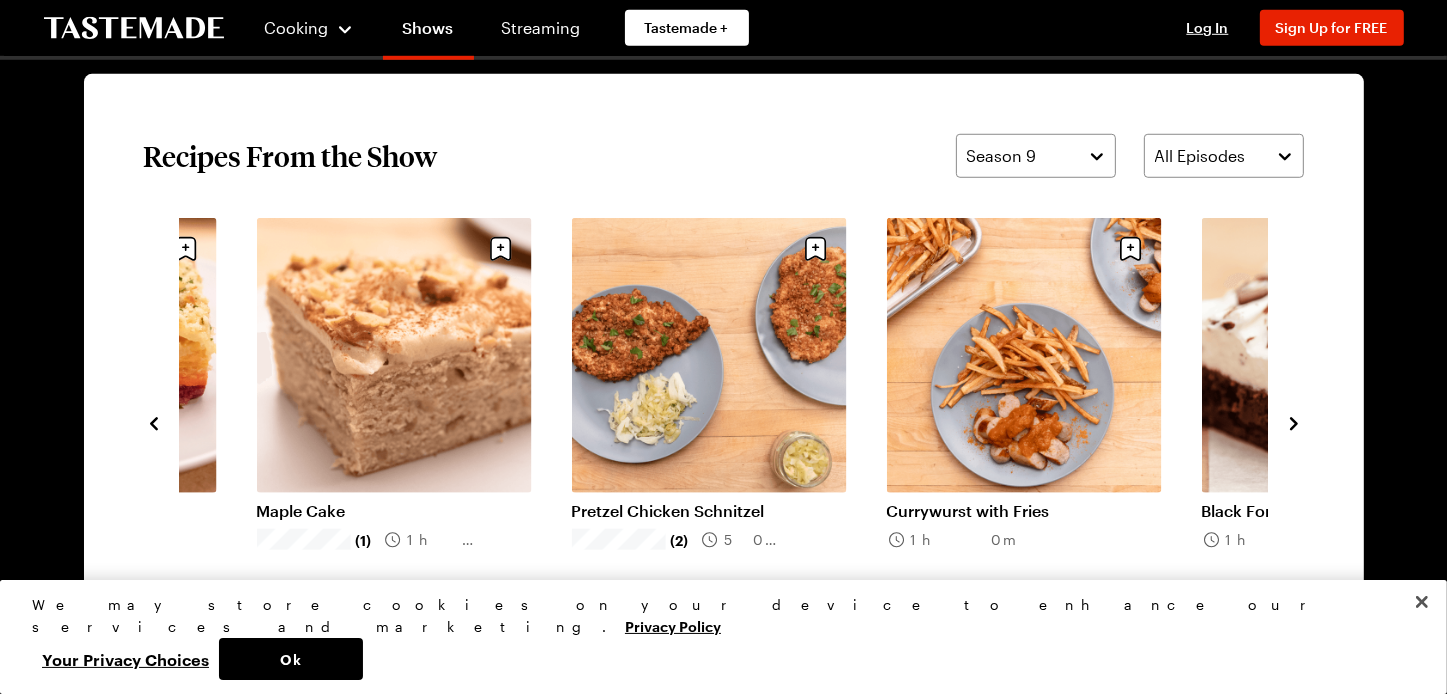 click 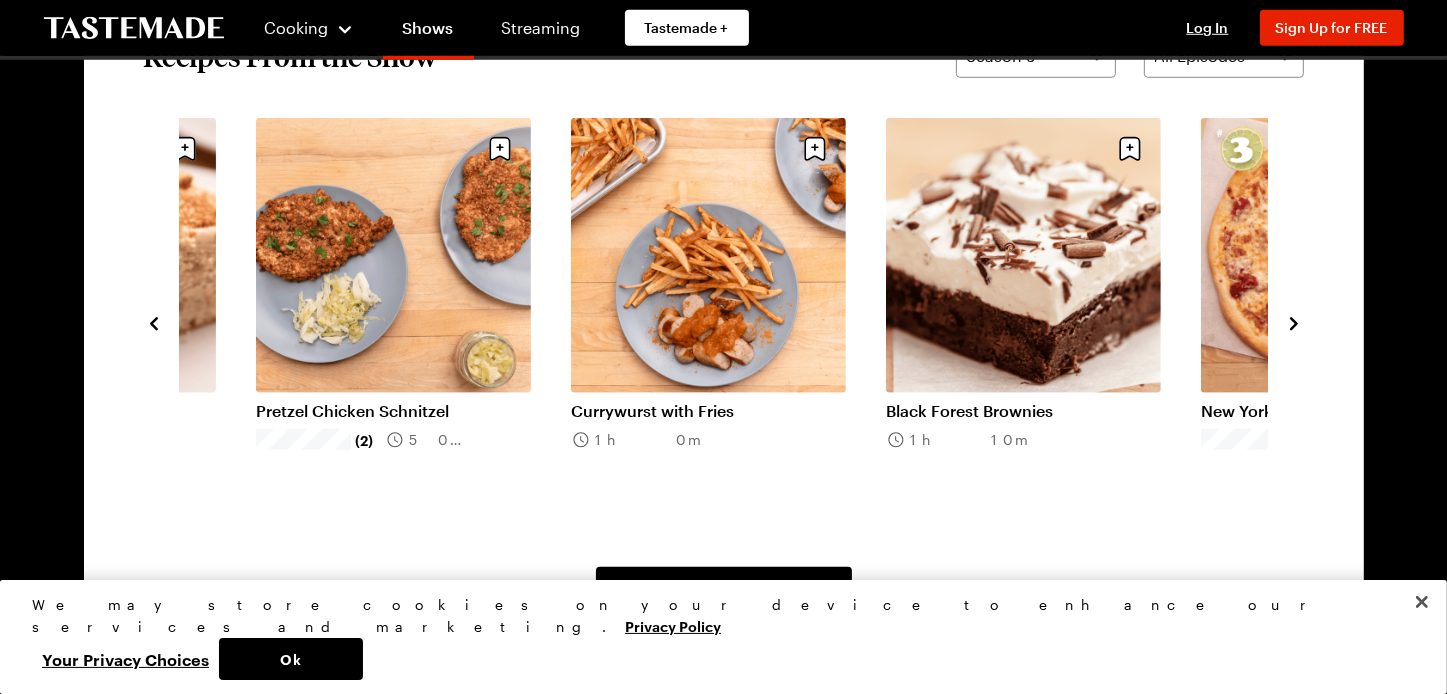 scroll, scrollTop: 1600, scrollLeft: 0, axis: vertical 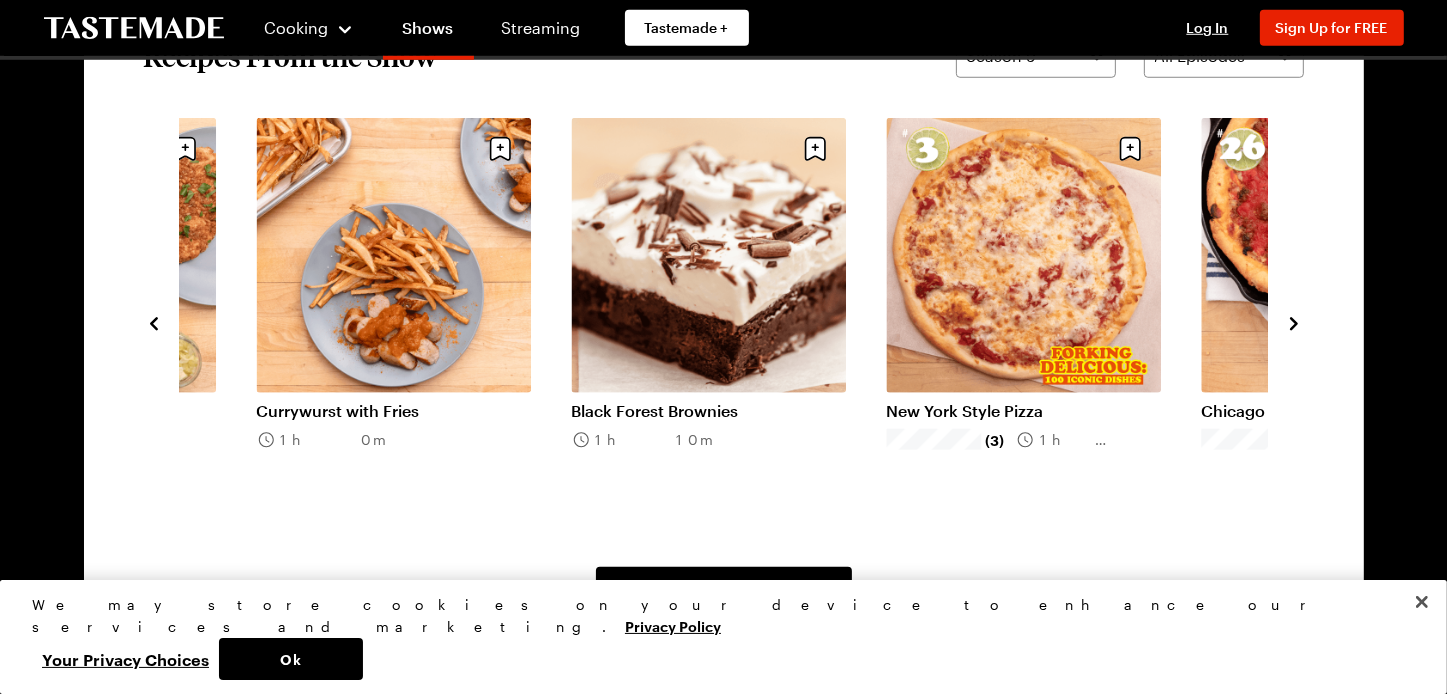 click 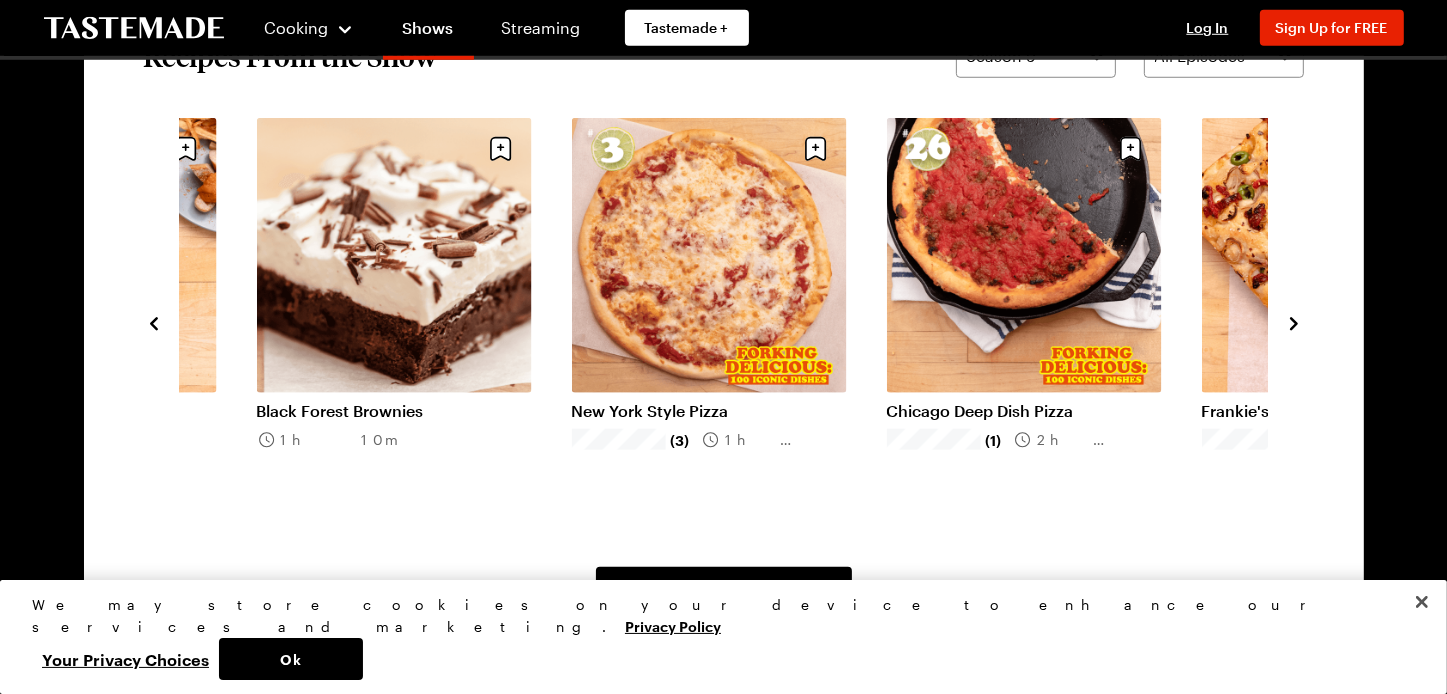 click 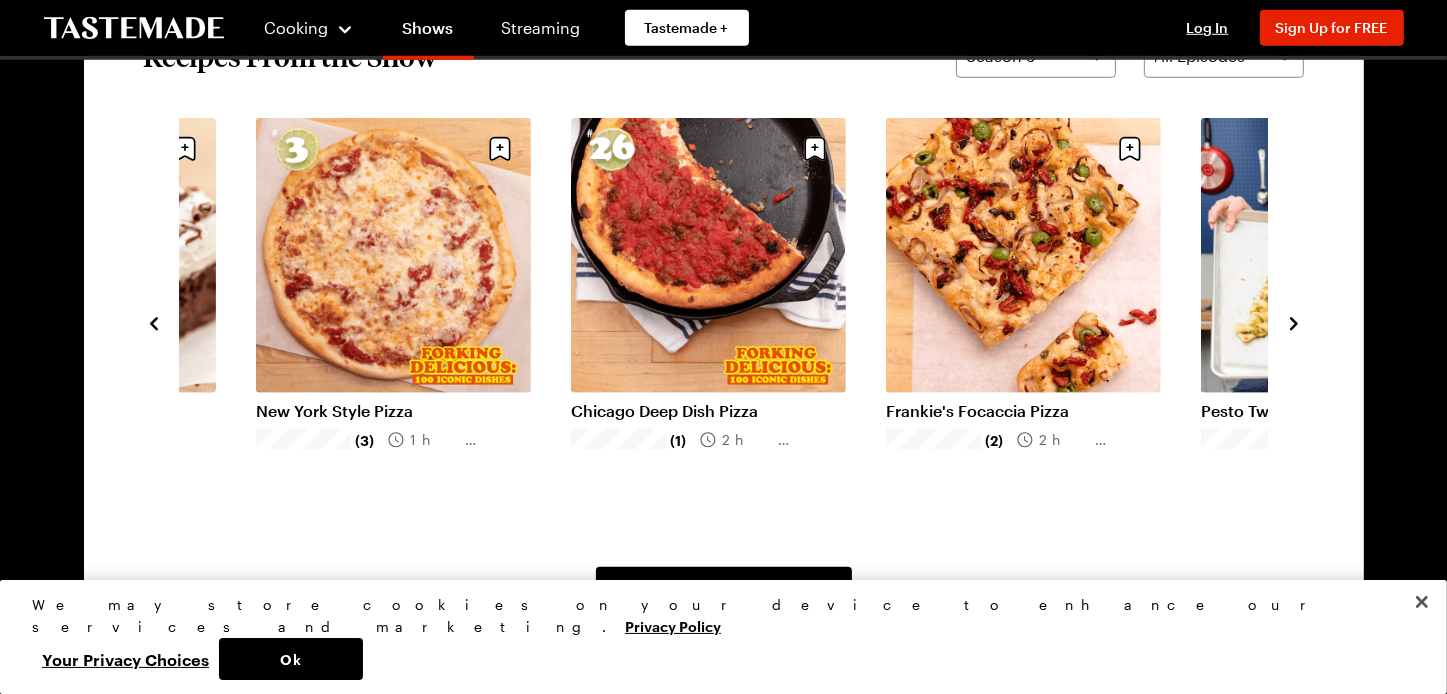 click 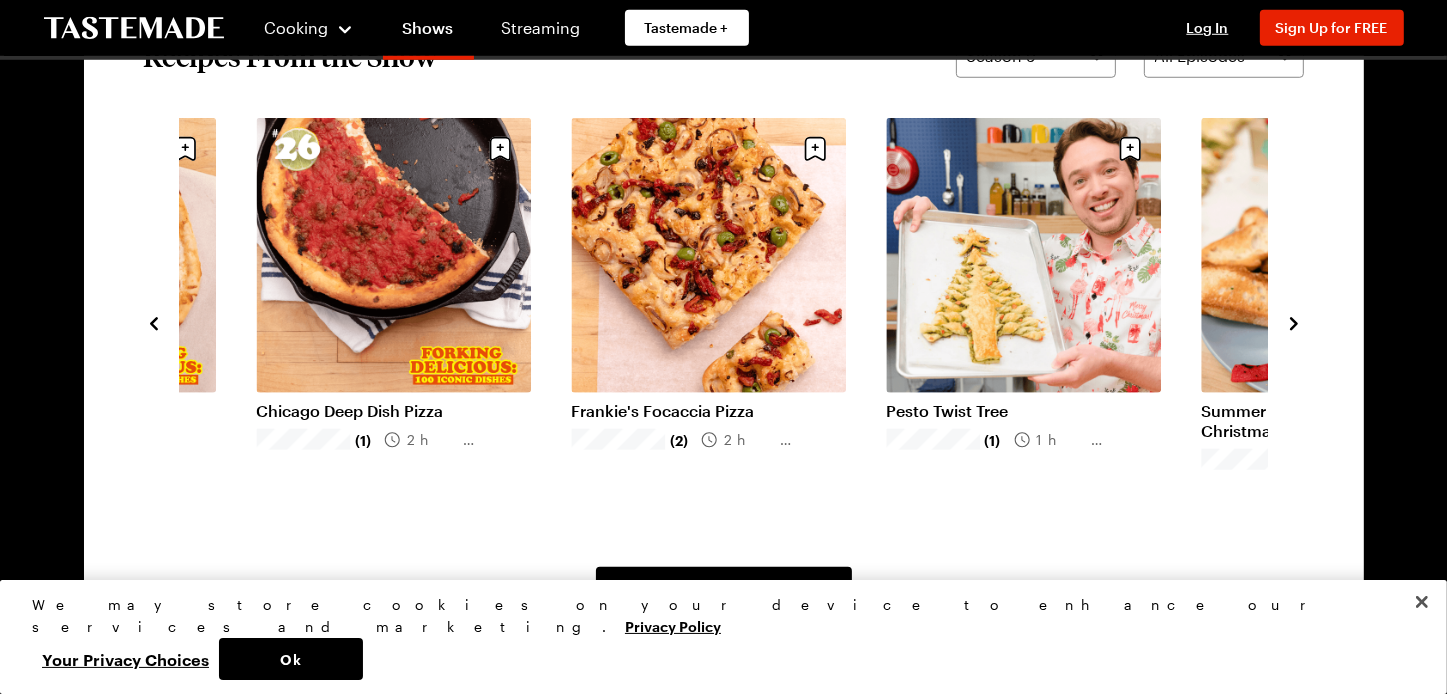 click 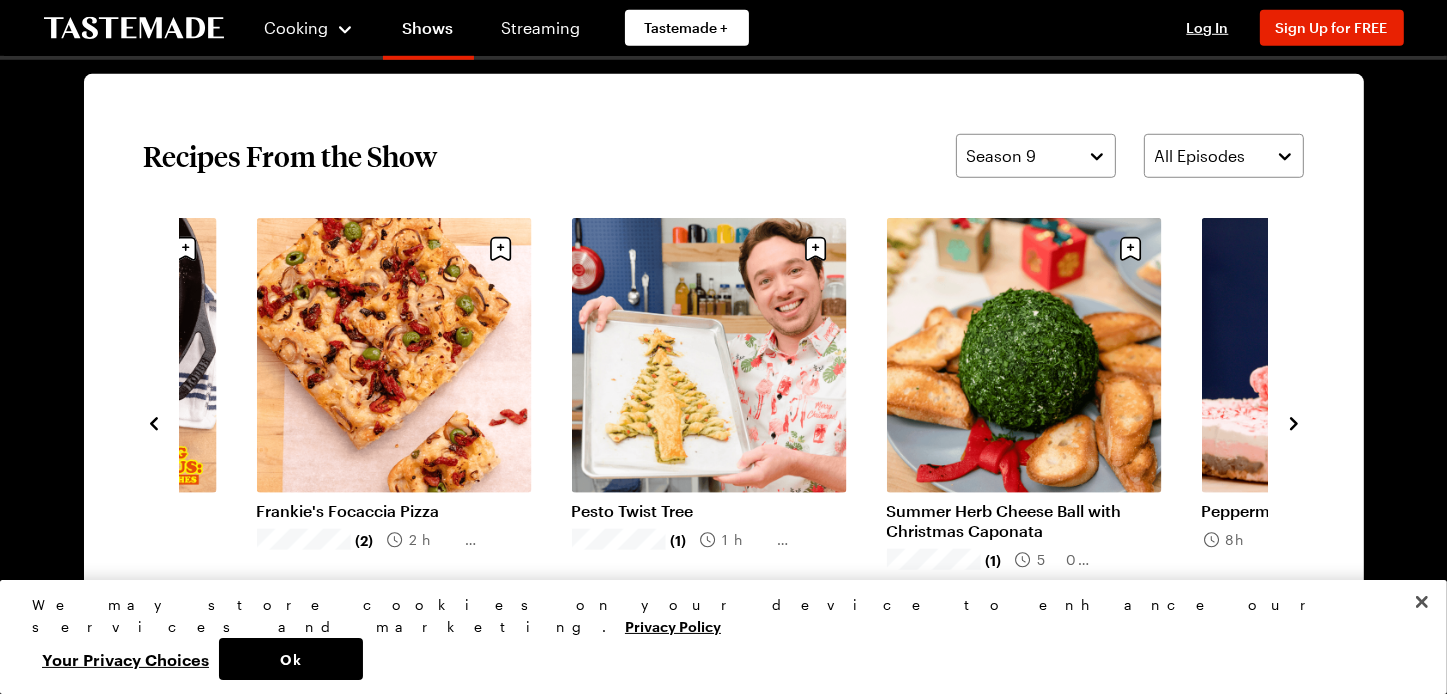 scroll, scrollTop: 1500, scrollLeft: 0, axis: vertical 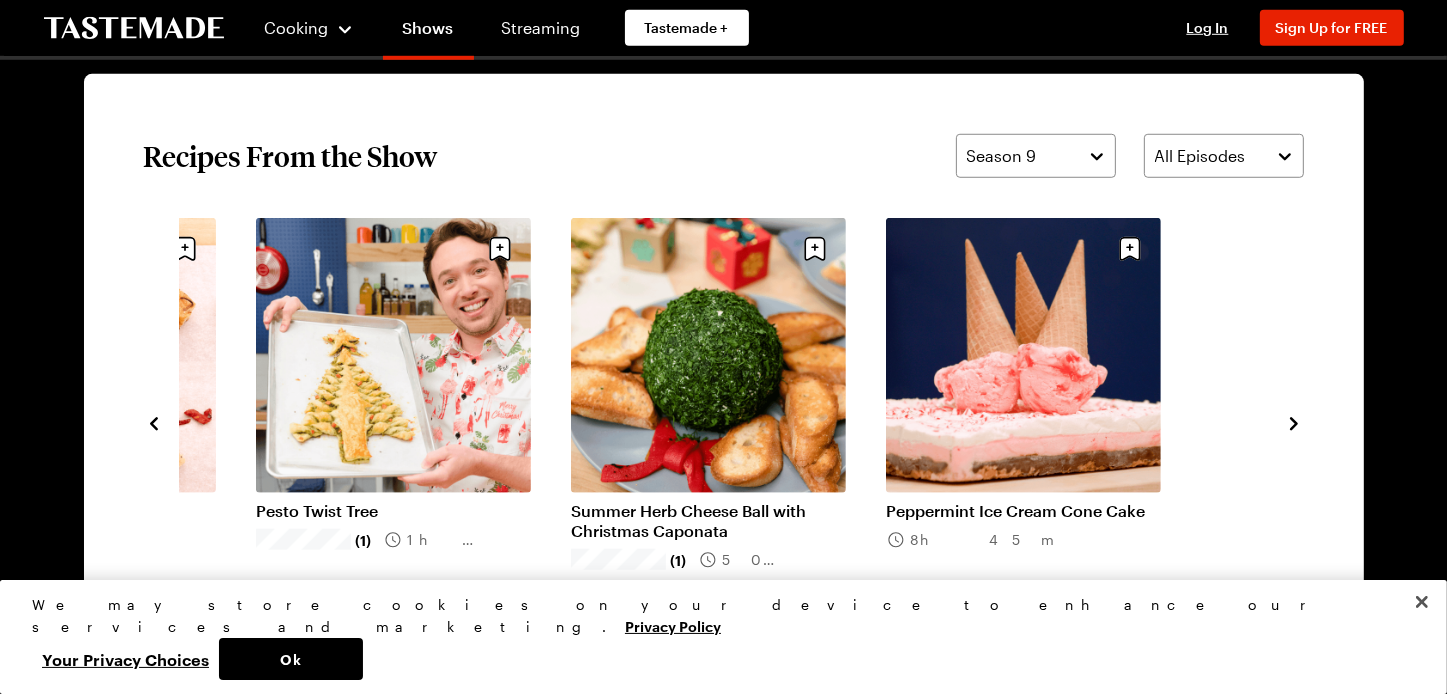 click 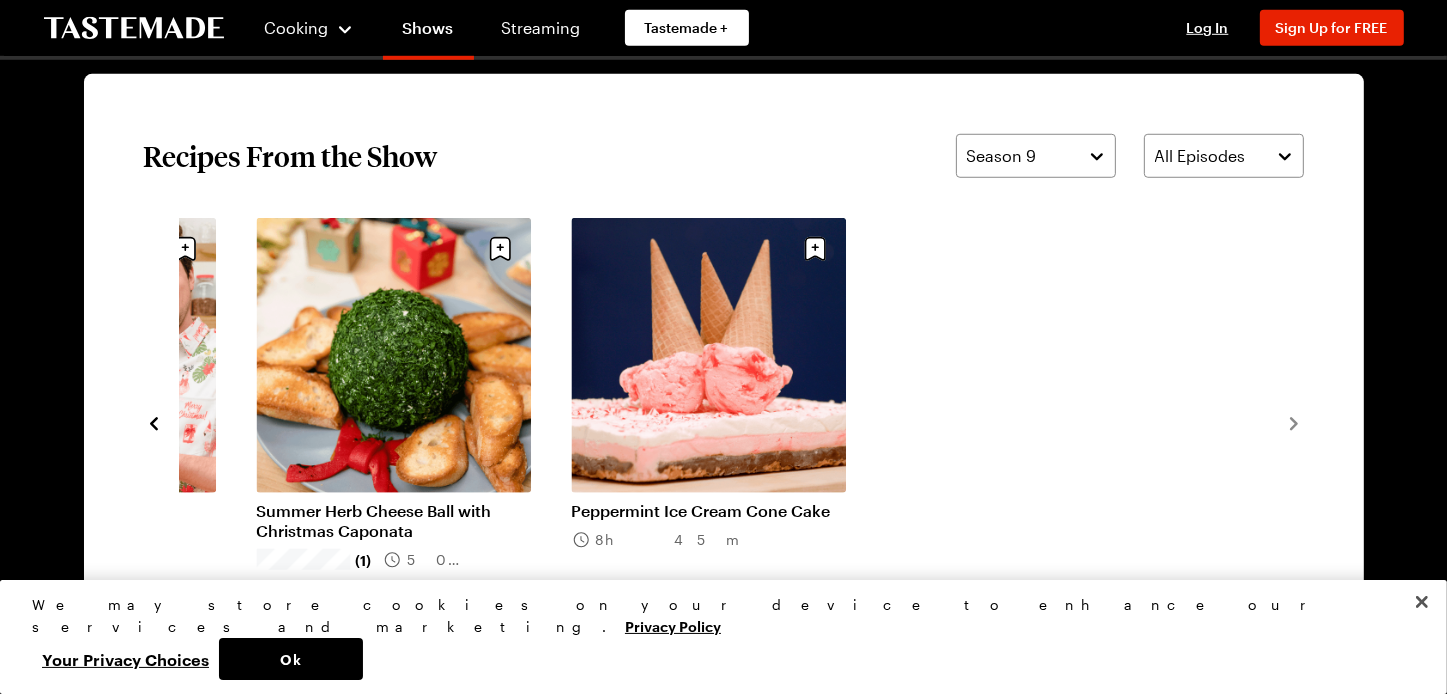 click 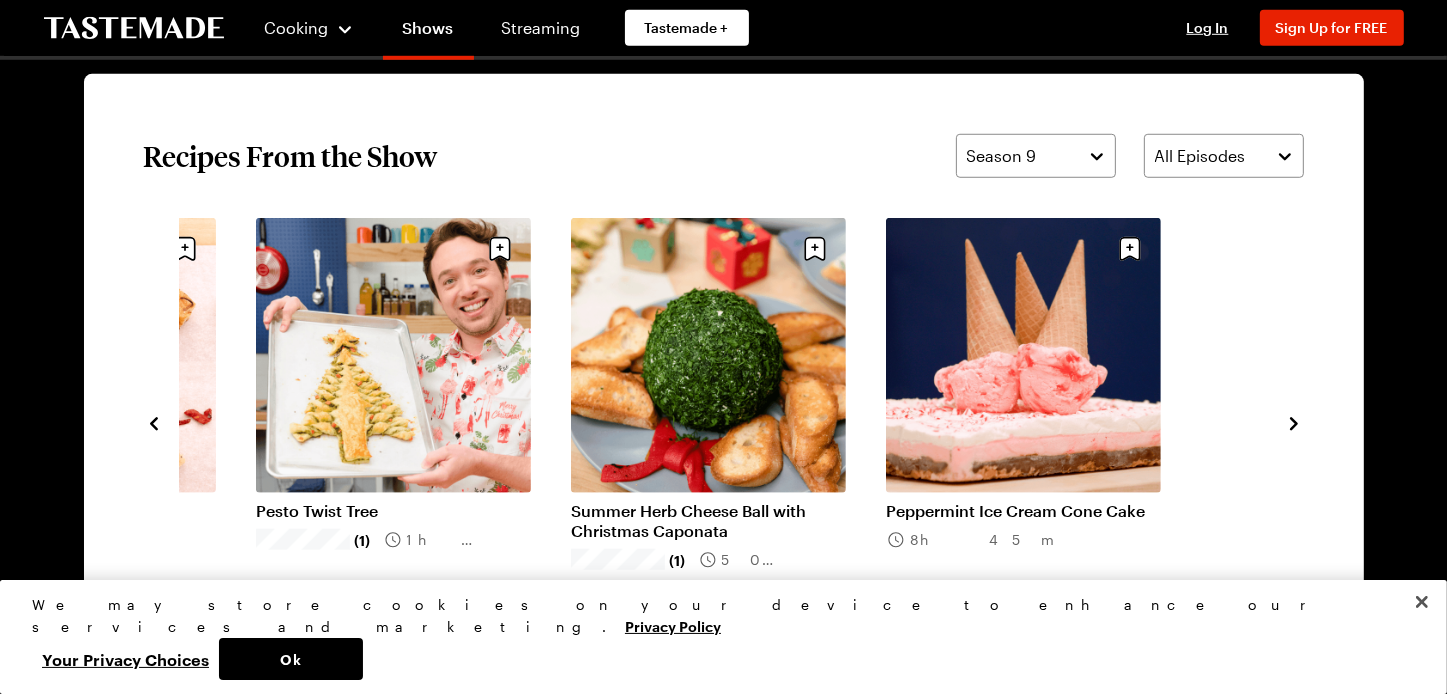 click 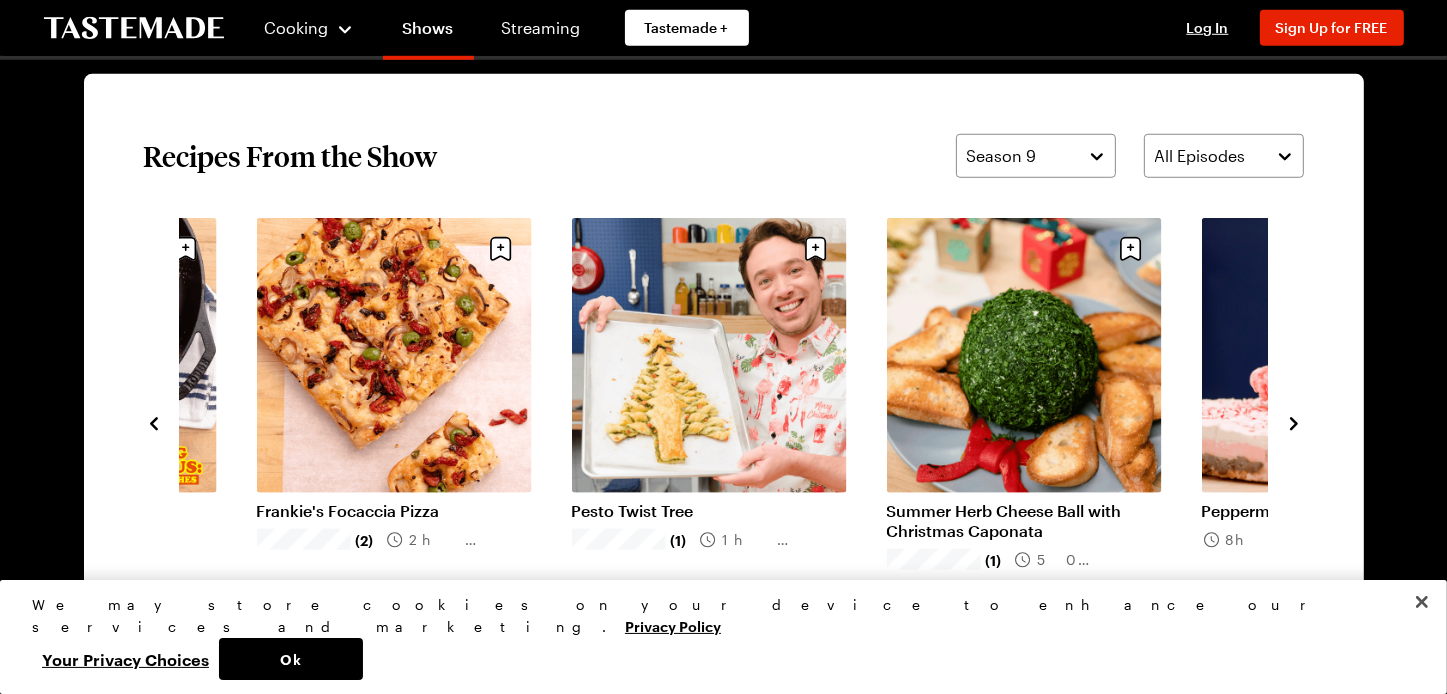 click 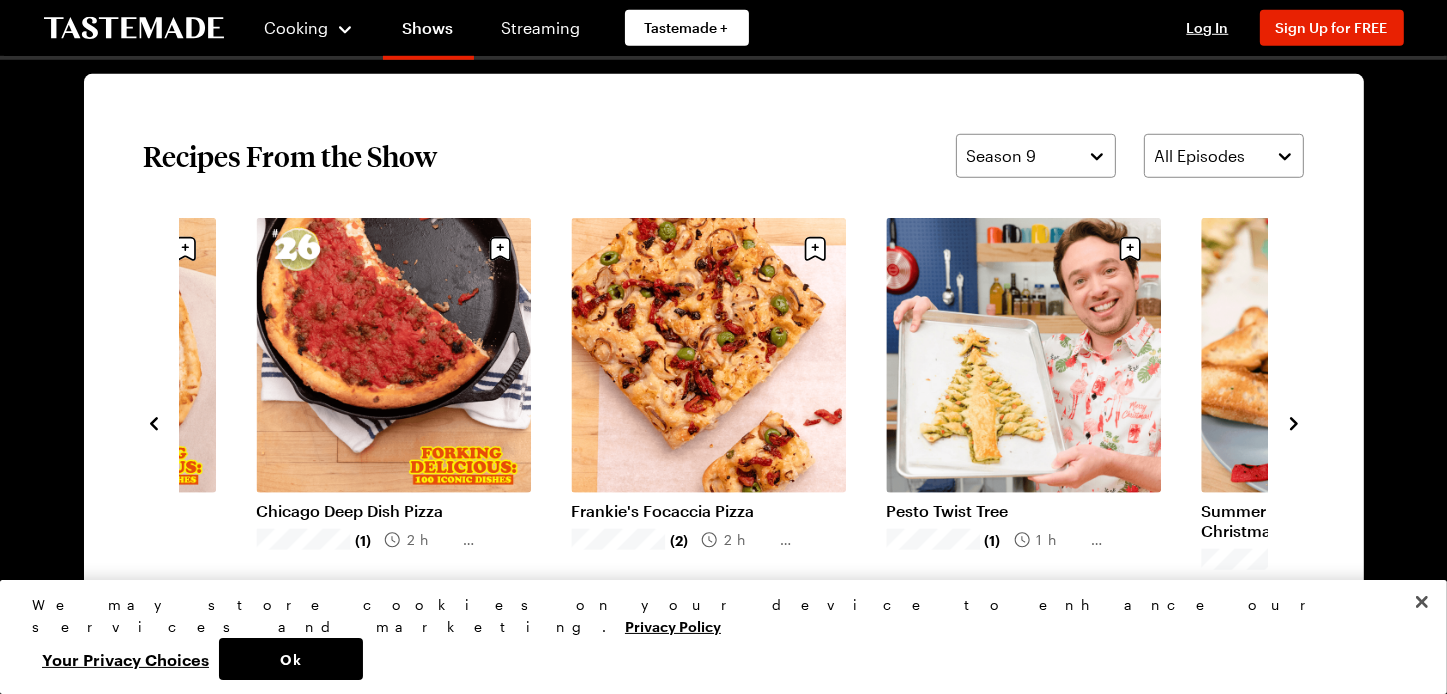 click 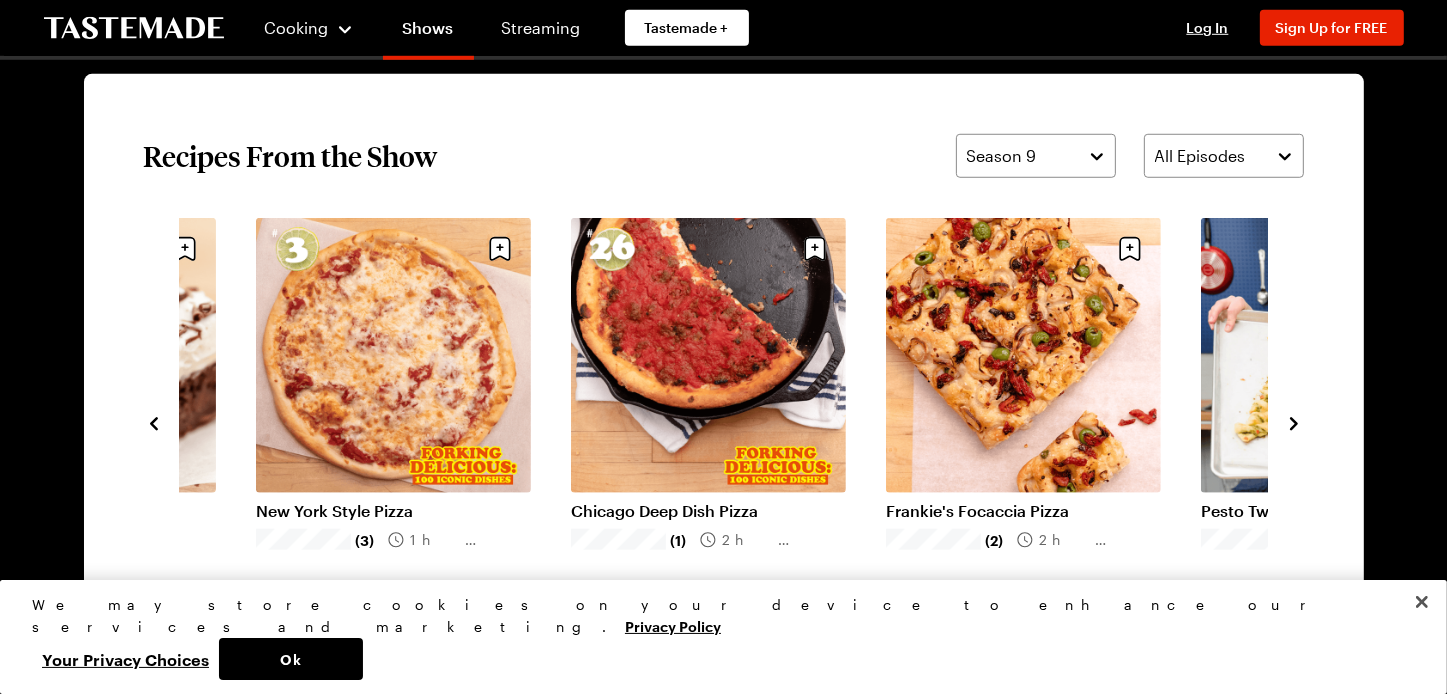 click 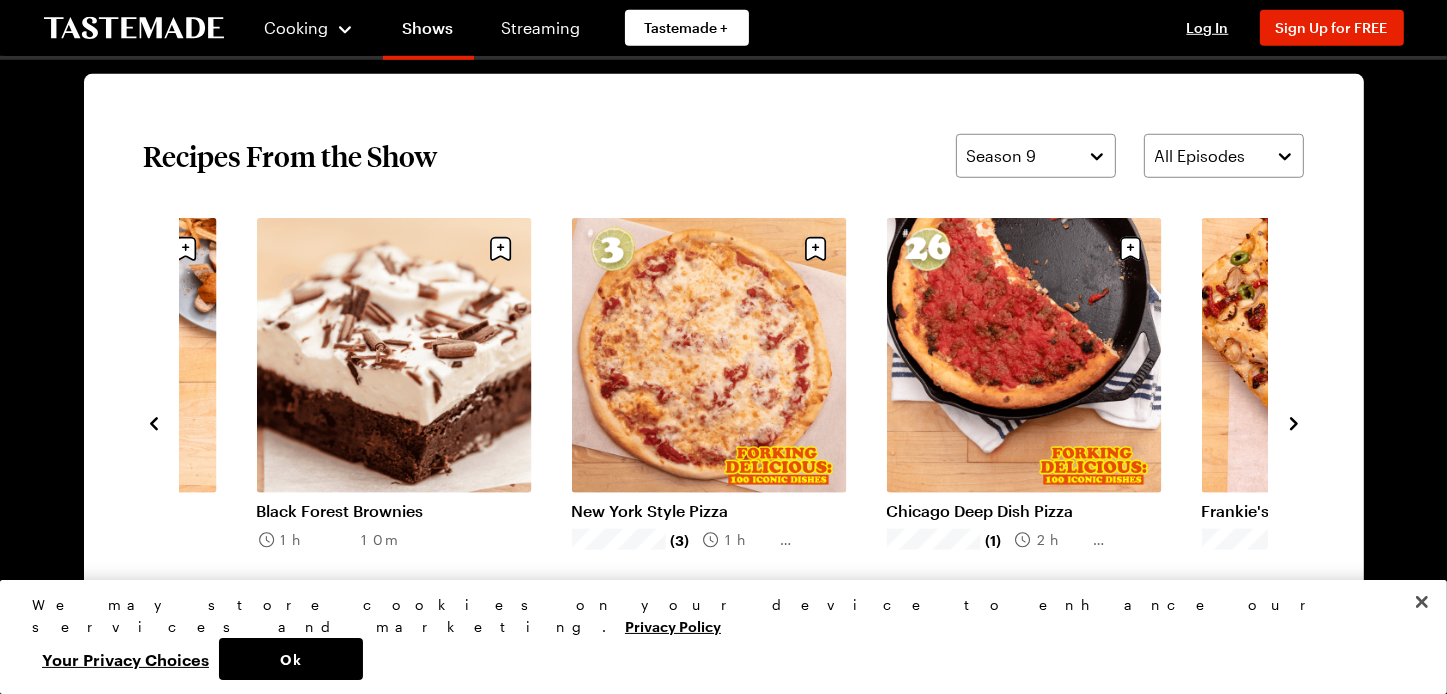 click 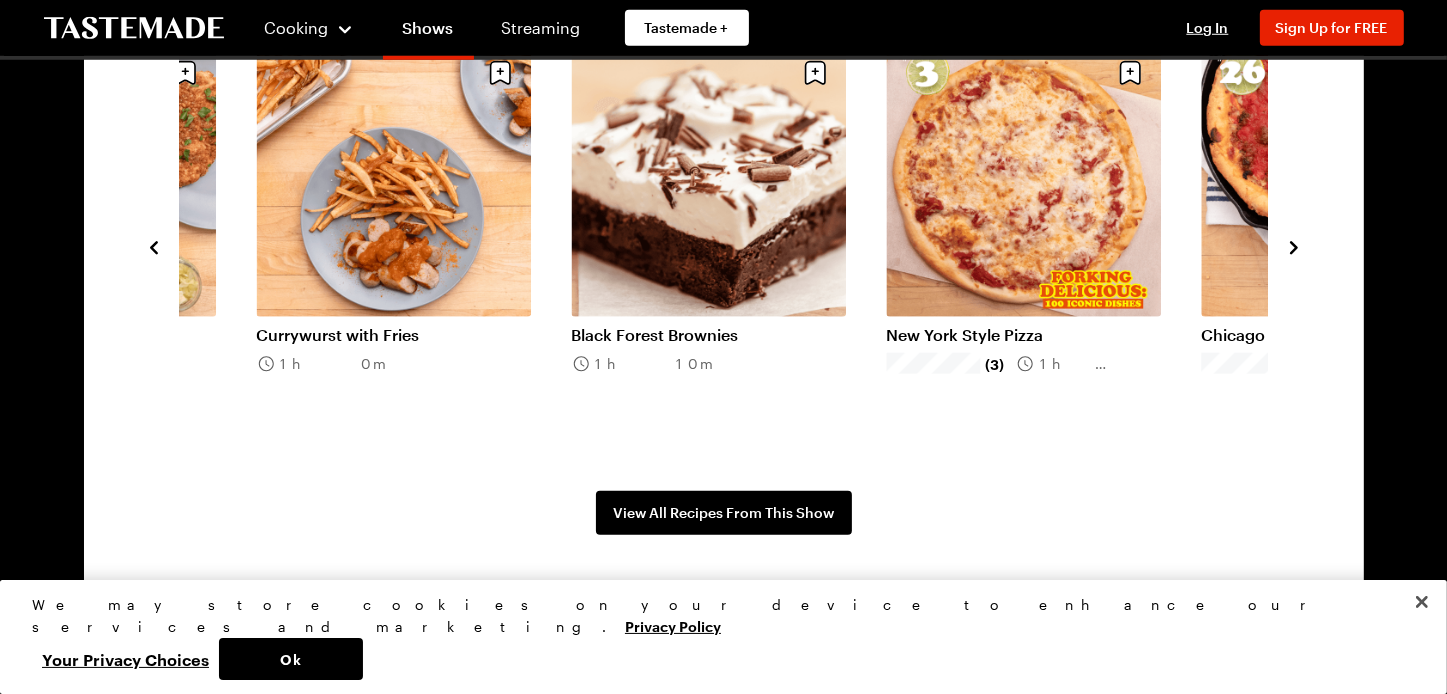 scroll, scrollTop: 1800, scrollLeft: 0, axis: vertical 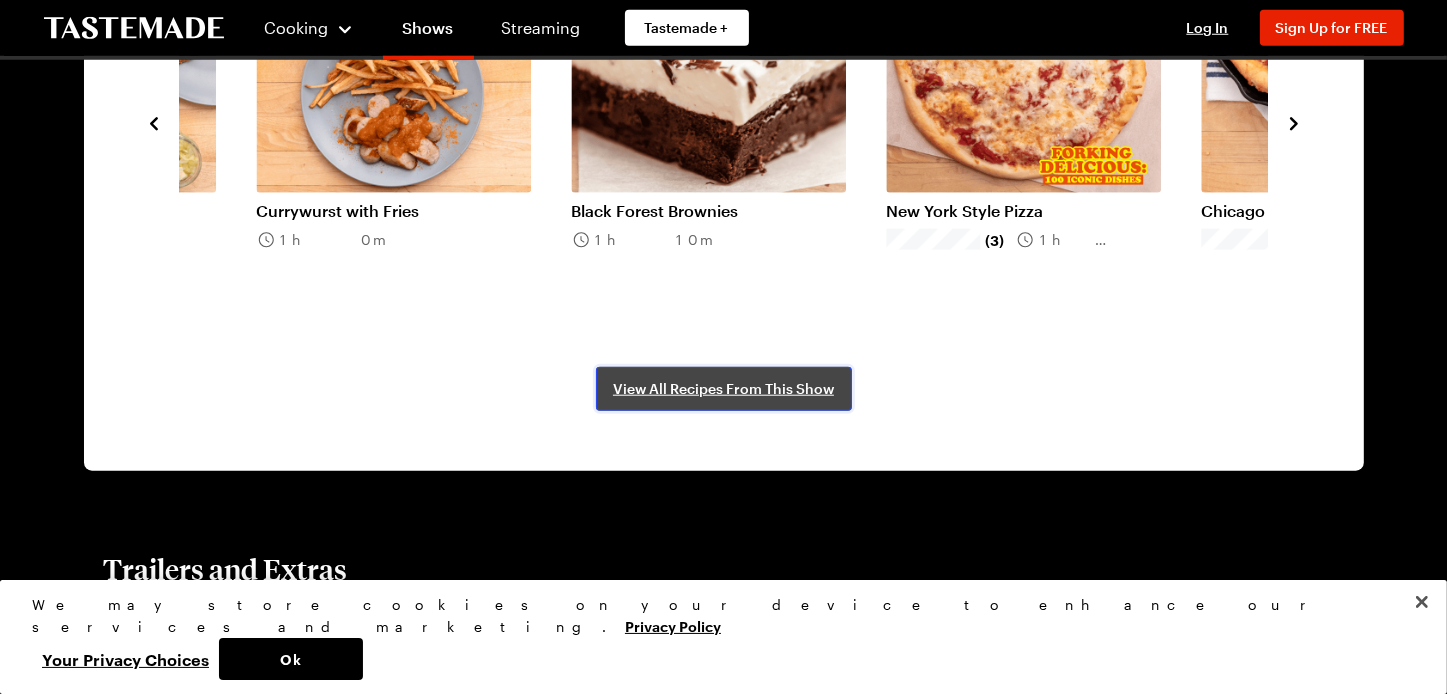 click on "View All Recipes From This Show" at bounding box center [723, 389] 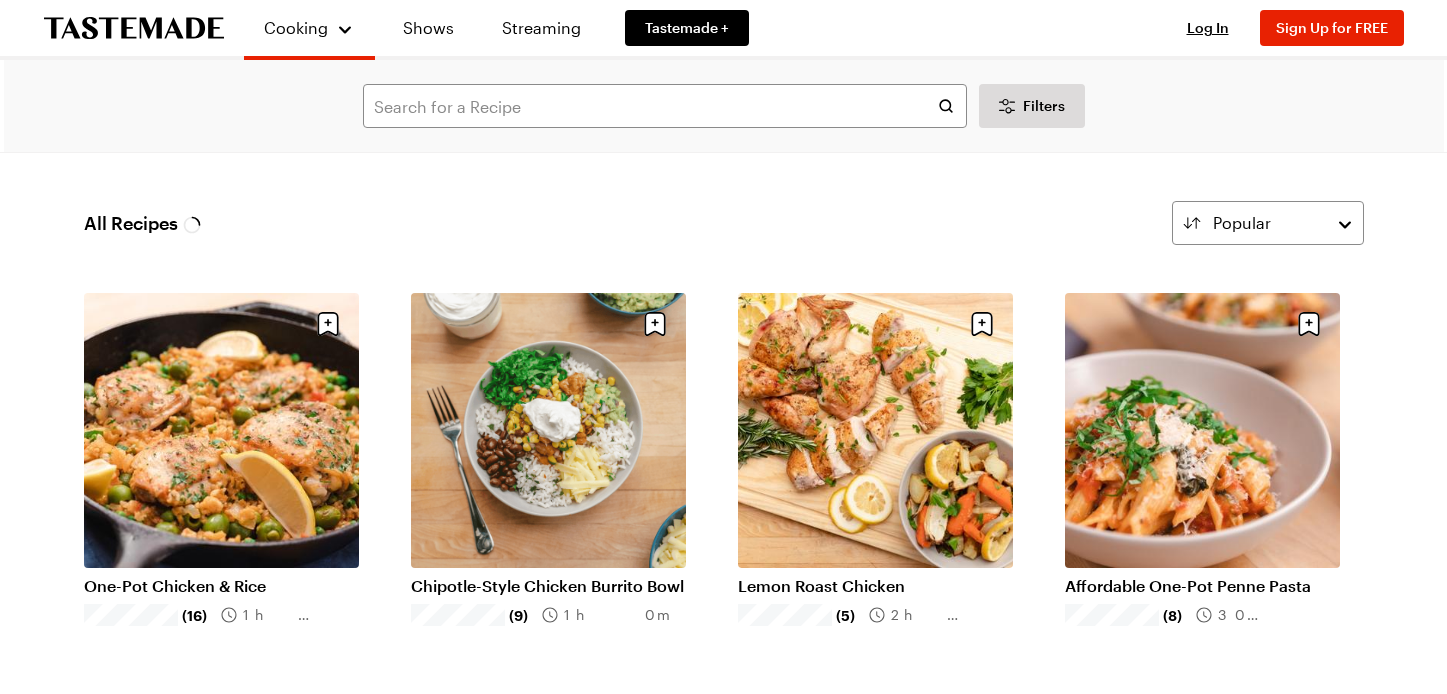 scroll, scrollTop: 0, scrollLeft: 0, axis: both 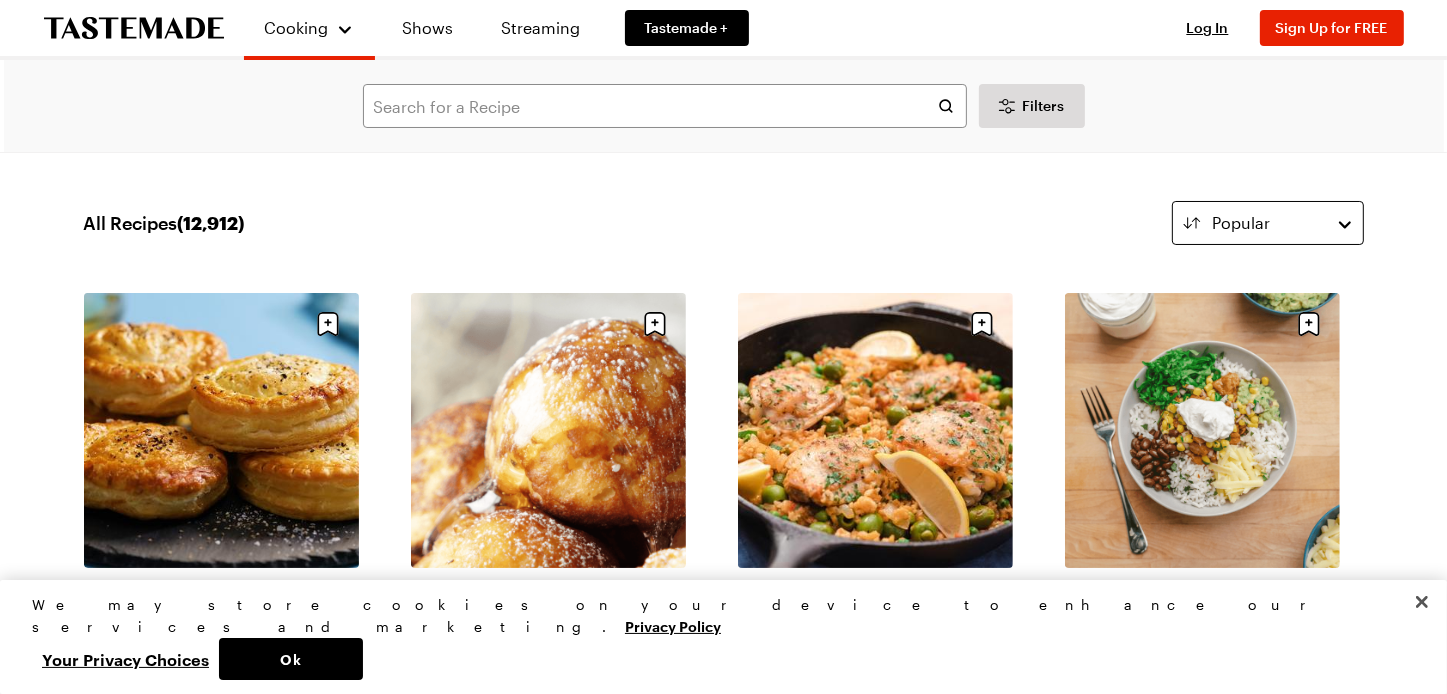 click on "Popular" at bounding box center (1268, 223) 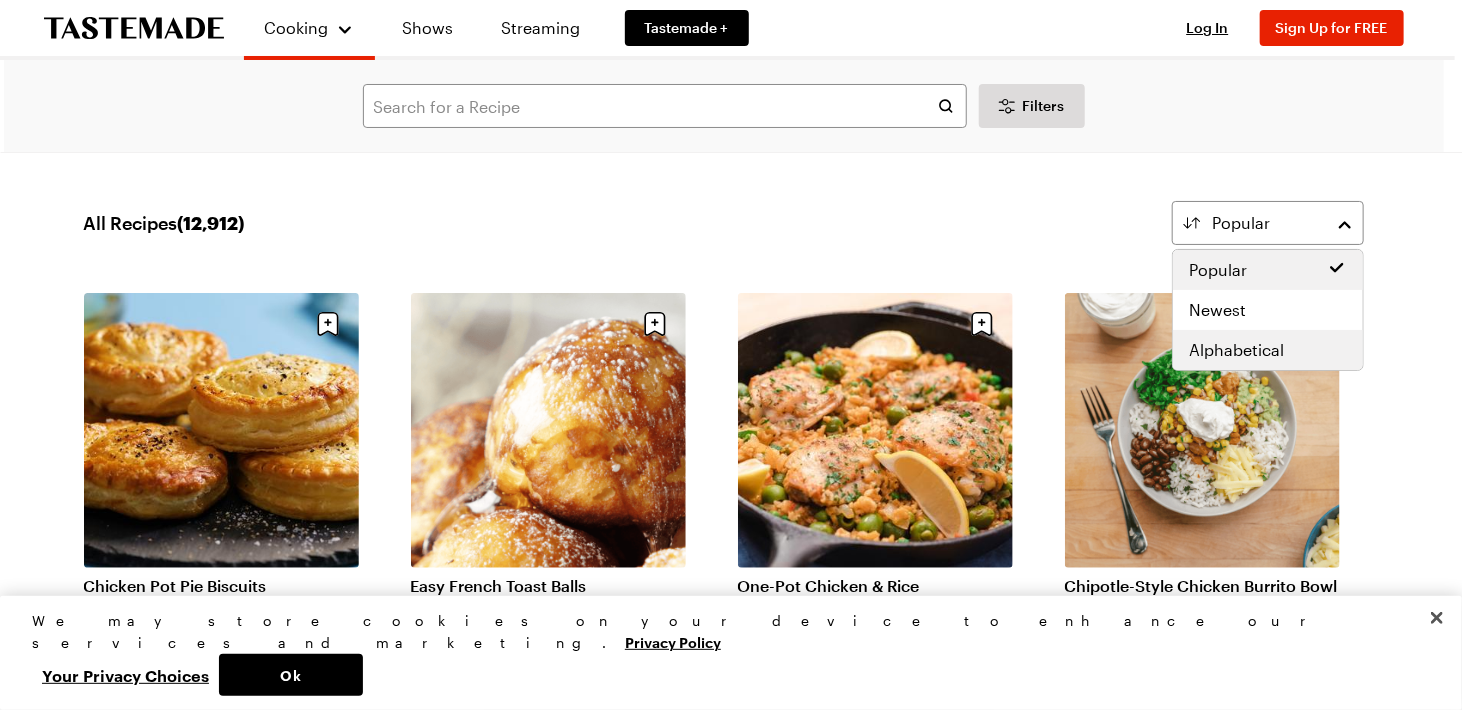 click on "Alphabetical" at bounding box center [1236, 350] 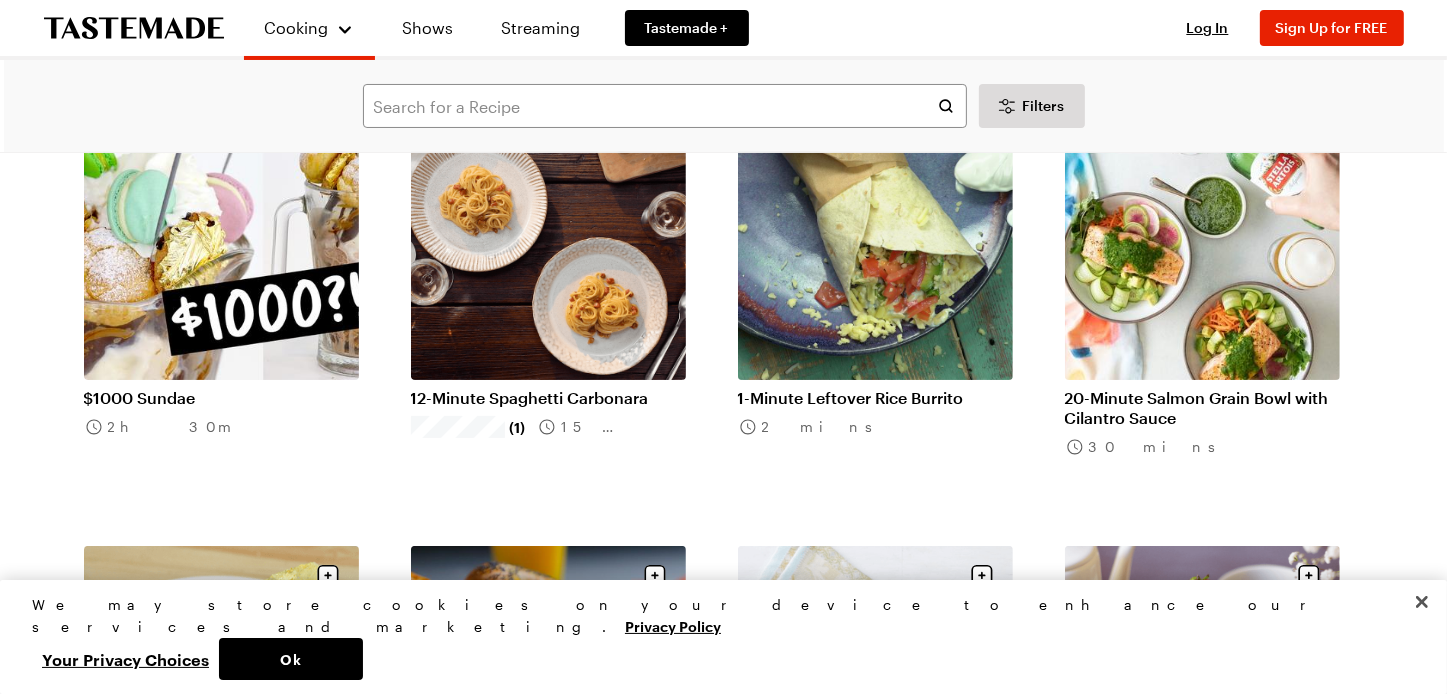 scroll, scrollTop: 200, scrollLeft: 0, axis: vertical 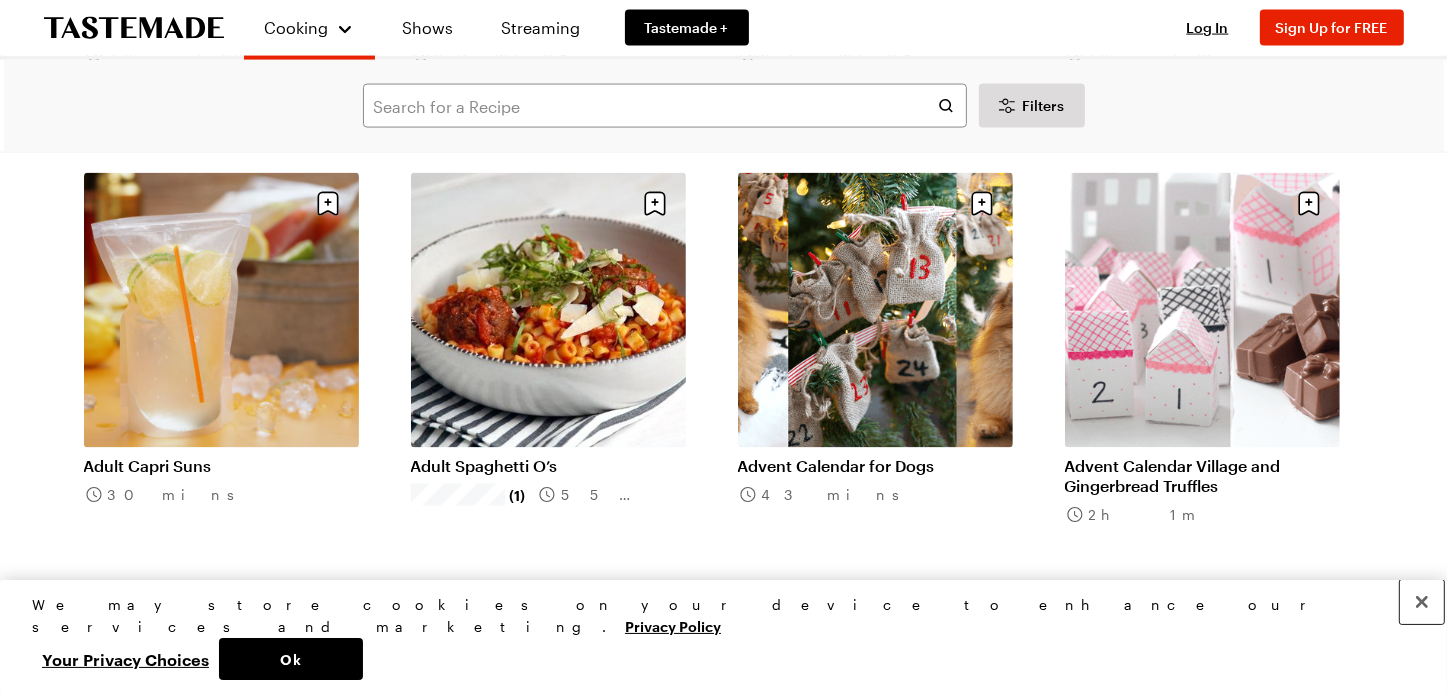 click at bounding box center (1422, 602) 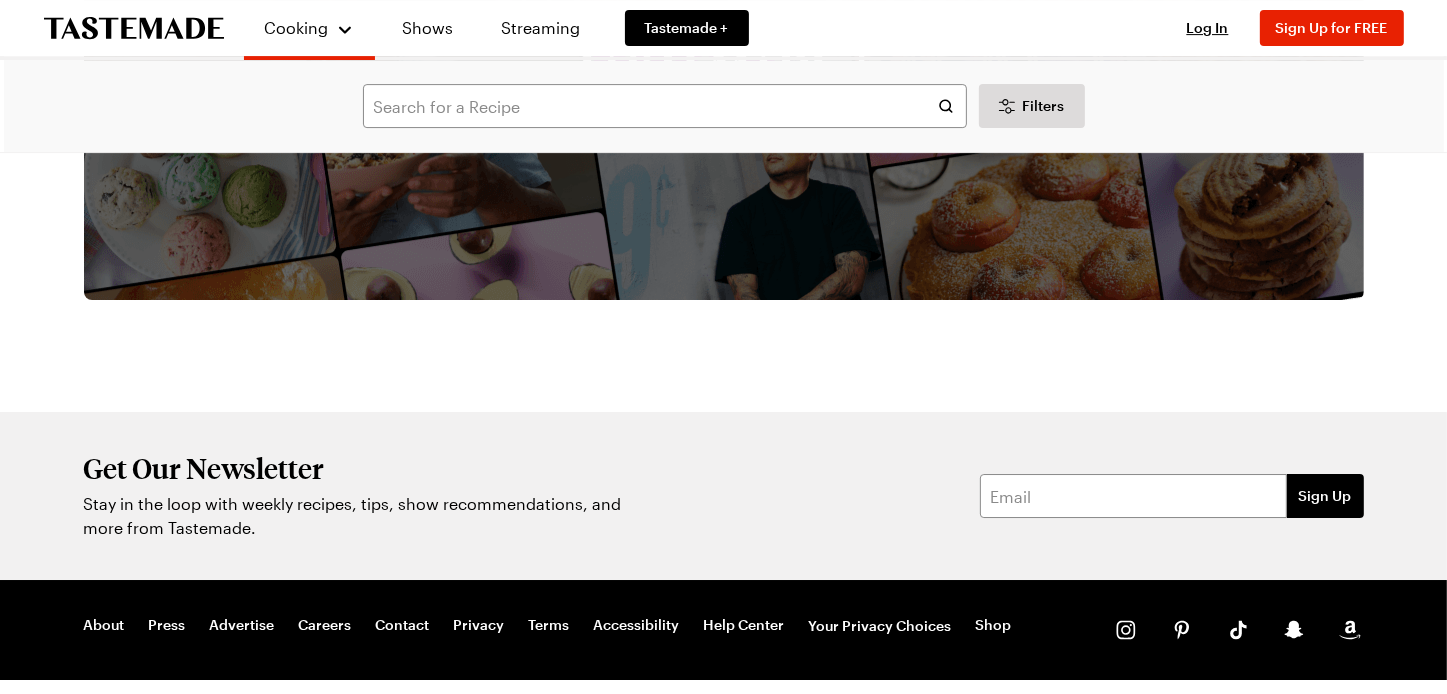scroll, scrollTop: 16352, scrollLeft: 0, axis: vertical 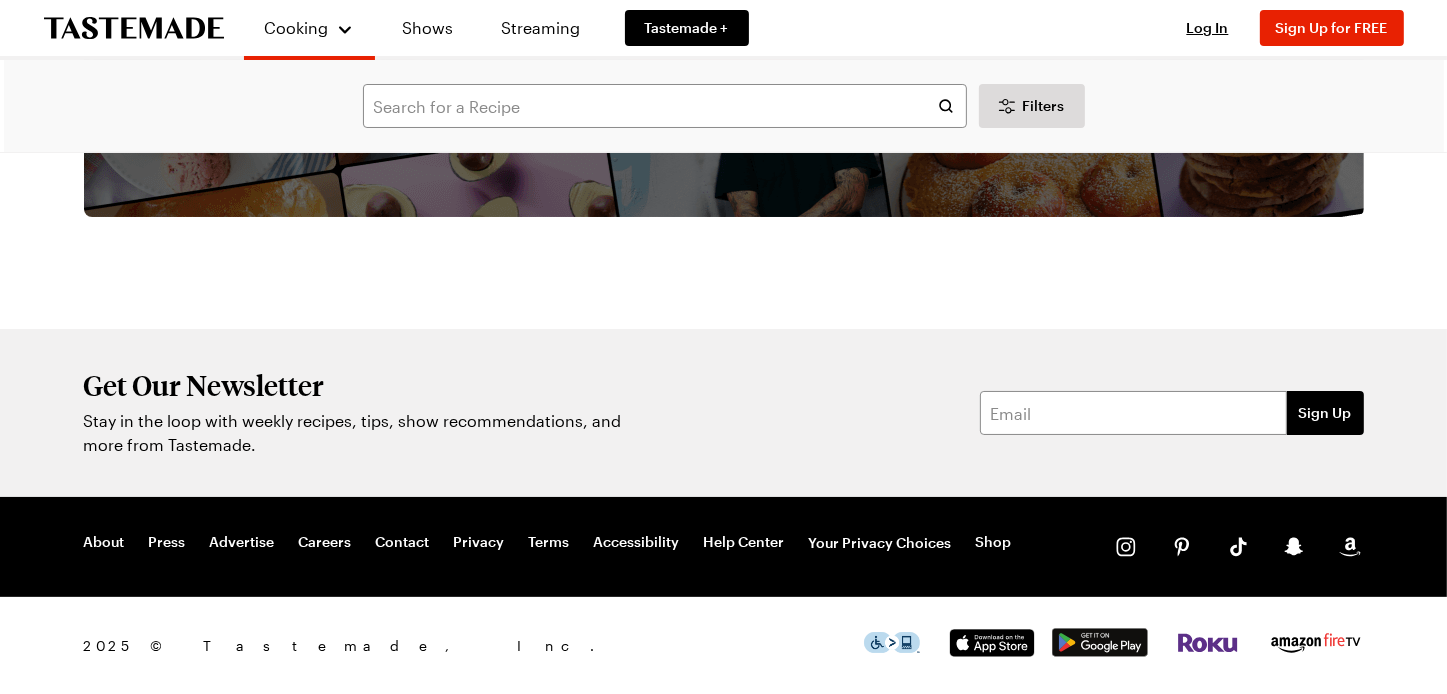 click on "Filters Search All Recipes  ( 12,912 ) Alphabetical Load More $1000 Sundae 2h 30m 12-Minute Spaghetti Carbonara (1) 15 mins 1-Minute Leftover Rice Burrito 2 mins 20-Minute Salmon Grain Bowl with Cilantro Sauce 30 mins 24-Carrot Gold Cake 1h 20m 2-Ingredient Bagels 1h 0m 2-Ingredient Banana Pancakes 15 mins 2-Ingredient Chocolate Cake 50 mins 2-Ingredient Croissants 1h 15m 2-Ingredient Sweet Potato Pasta With Garlic Cream Sauce 1h 30m 2 Million Followers Cake 4h 0m 3 Awesome French Fry Gadgets 13 mins 3 Cake Batter Ice Cream Popsicles 4h 0m 3-Cheese Stuffed Potatoes 1h 0m 3 Easy Fruit Fro-Yos 35 mins 3-Ingredient Banana Pancakes (1) 25 mins 3-Ingredient Chocolate Crinkle Cookies 26 mins 3-Ingredient Dessert, 2 Ways 25 mins 3-Ingredient Grilled Cheese 7 mins 3-Ingredient Orange Chicken (1) 40 mins 3-Ingredient Panna Cotta 2h 5m 3-Ingredient Peanut Butter Cookies 28 mins 3-Ingredient Vegan Ice Cream 2 mins 3-Ingredient Watermelon Slush 10 mins 3-Layer Matcha Pudding 3h 2m 3 Perfect Toppings for Grilled Foods" at bounding box center (724, -10670) 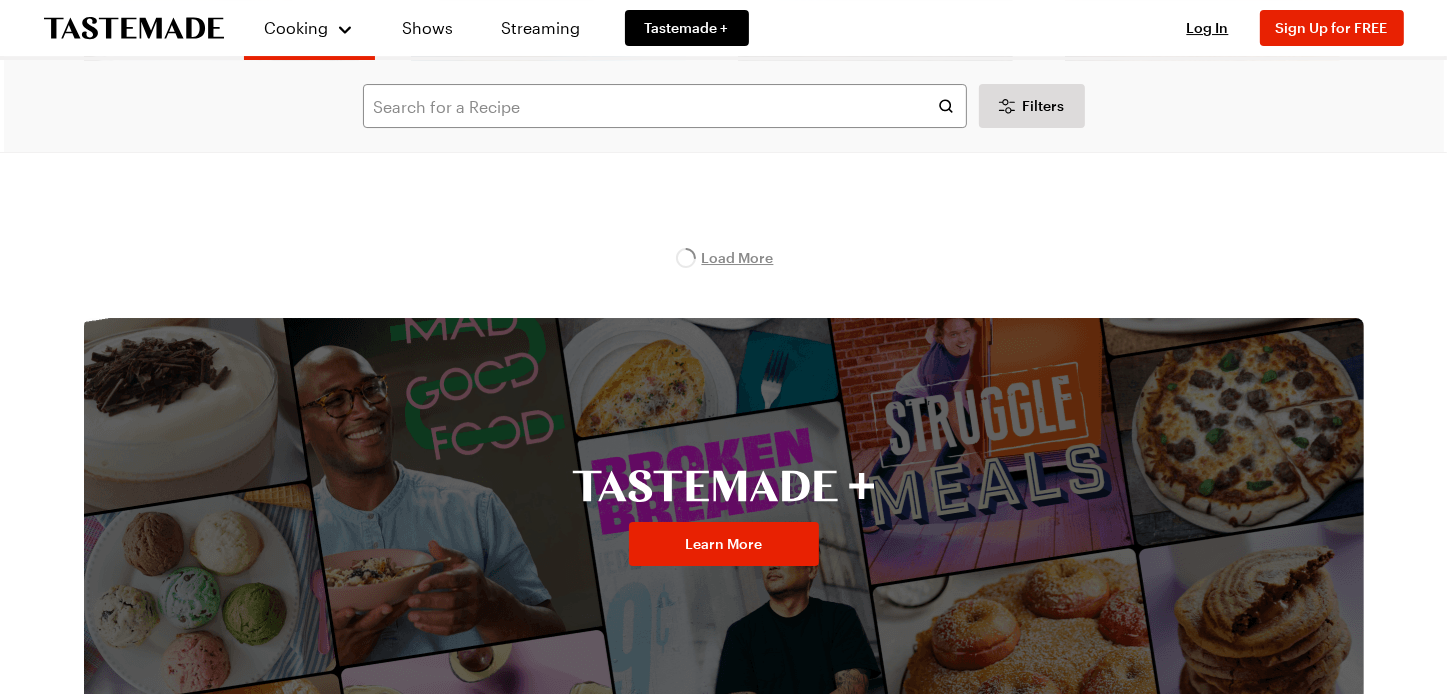scroll, scrollTop: 21228, scrollLeft: 0, axis: vertical 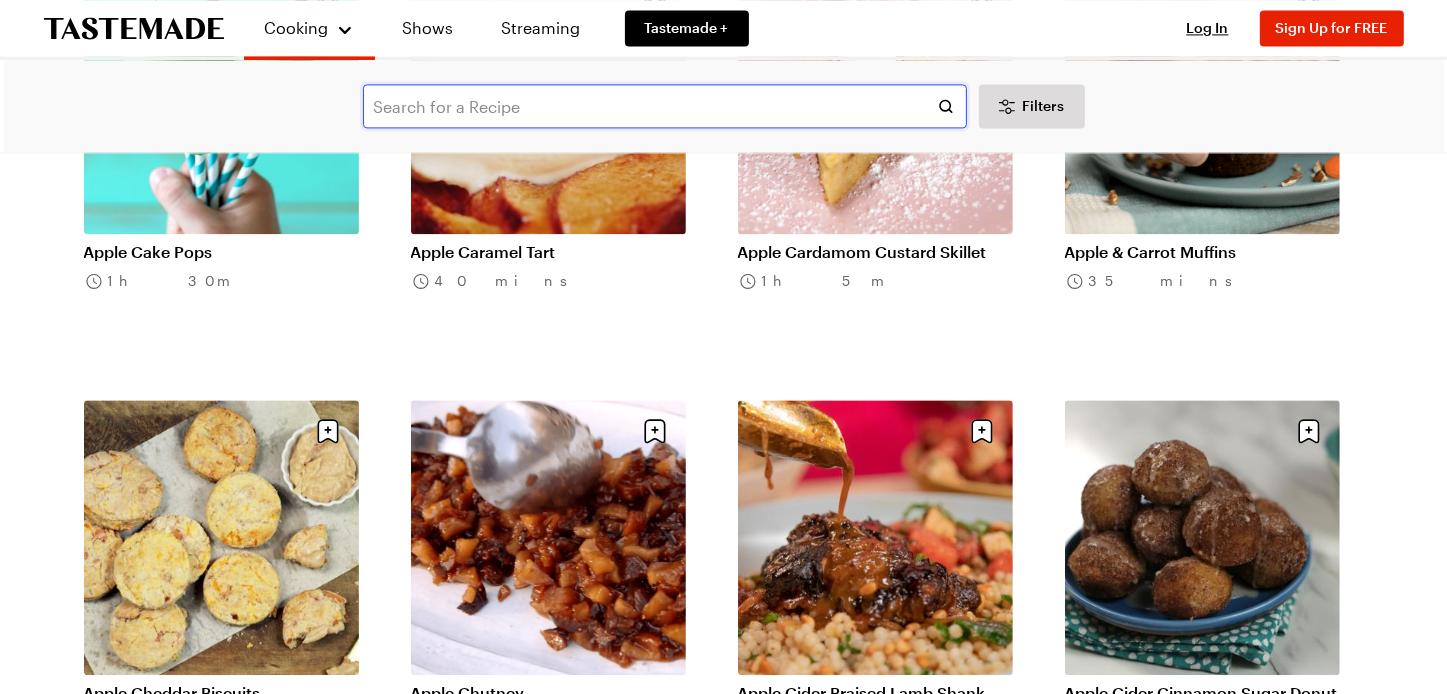 click at bounding box center [665, 106] 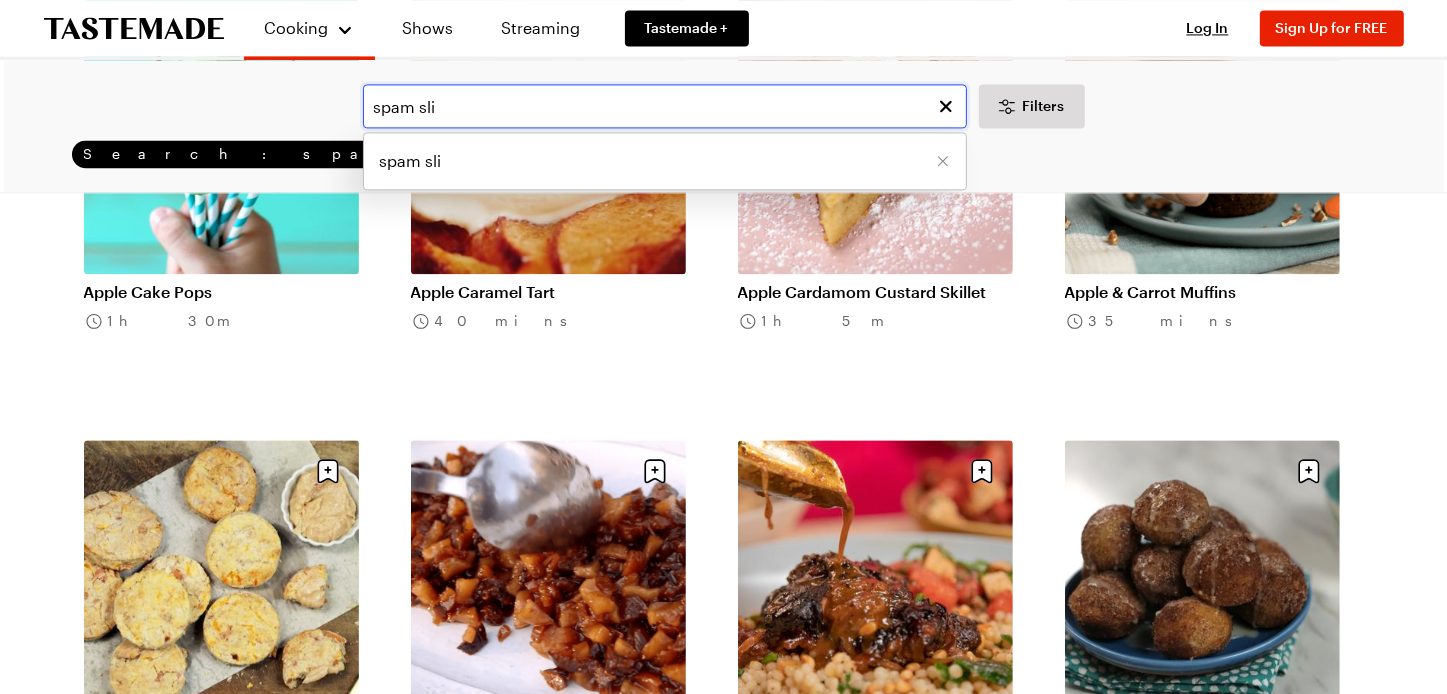 scroll, scrollTop: 0, scrollLeft: 0, axis: both 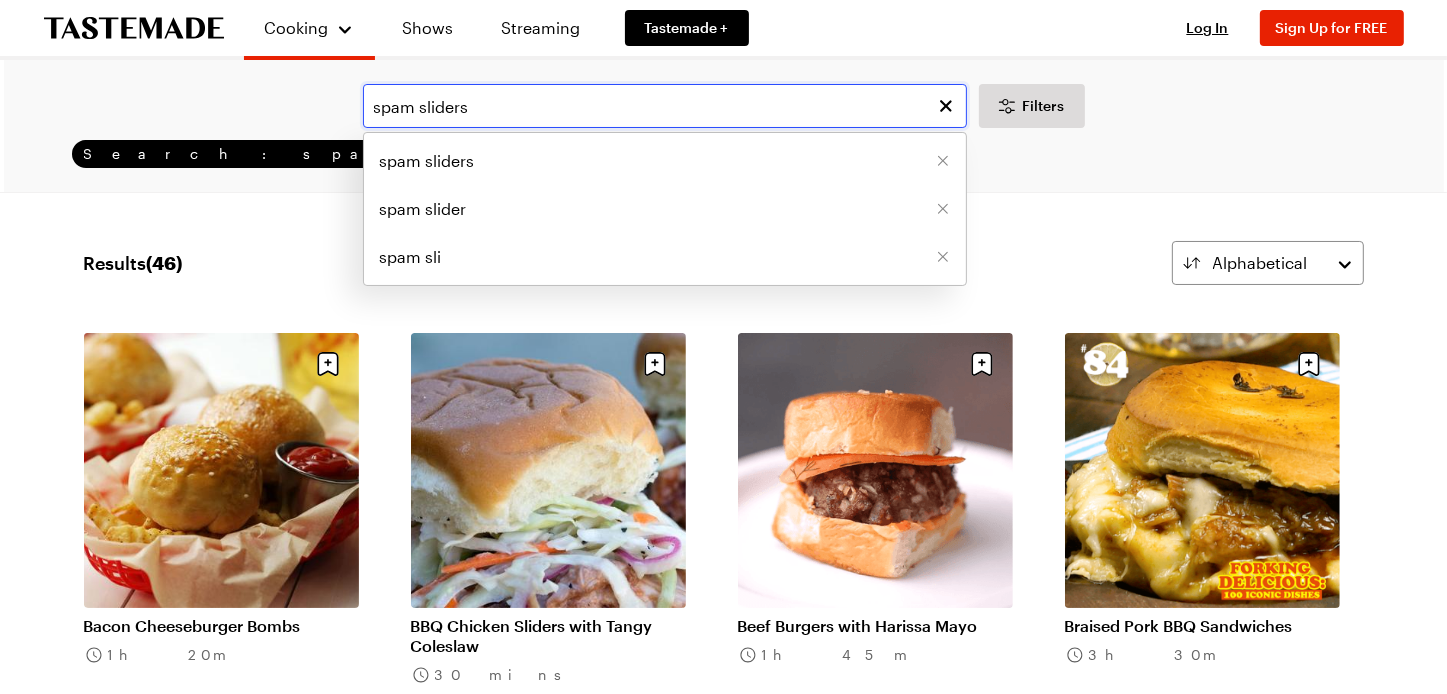 type on "spam sliders" 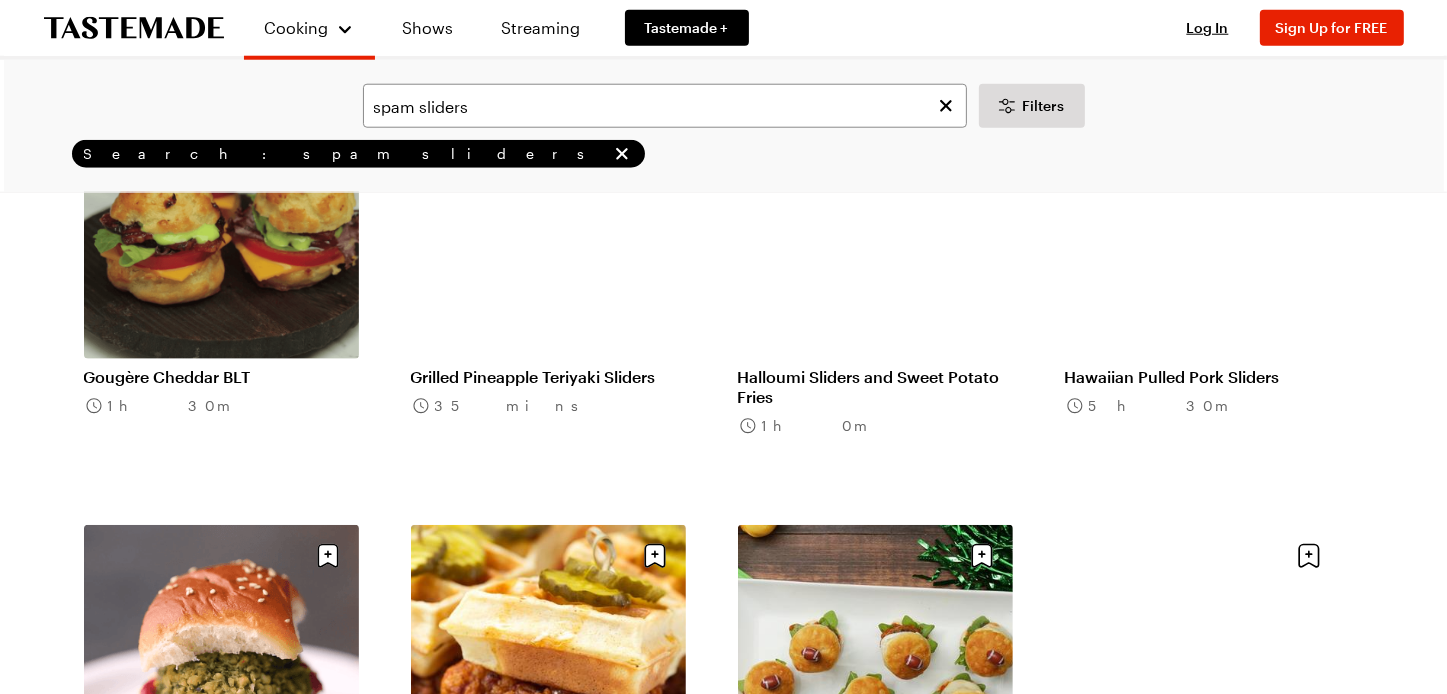 scroll, scrollTop: 2000, scrollLeft: 0, axis: vertical 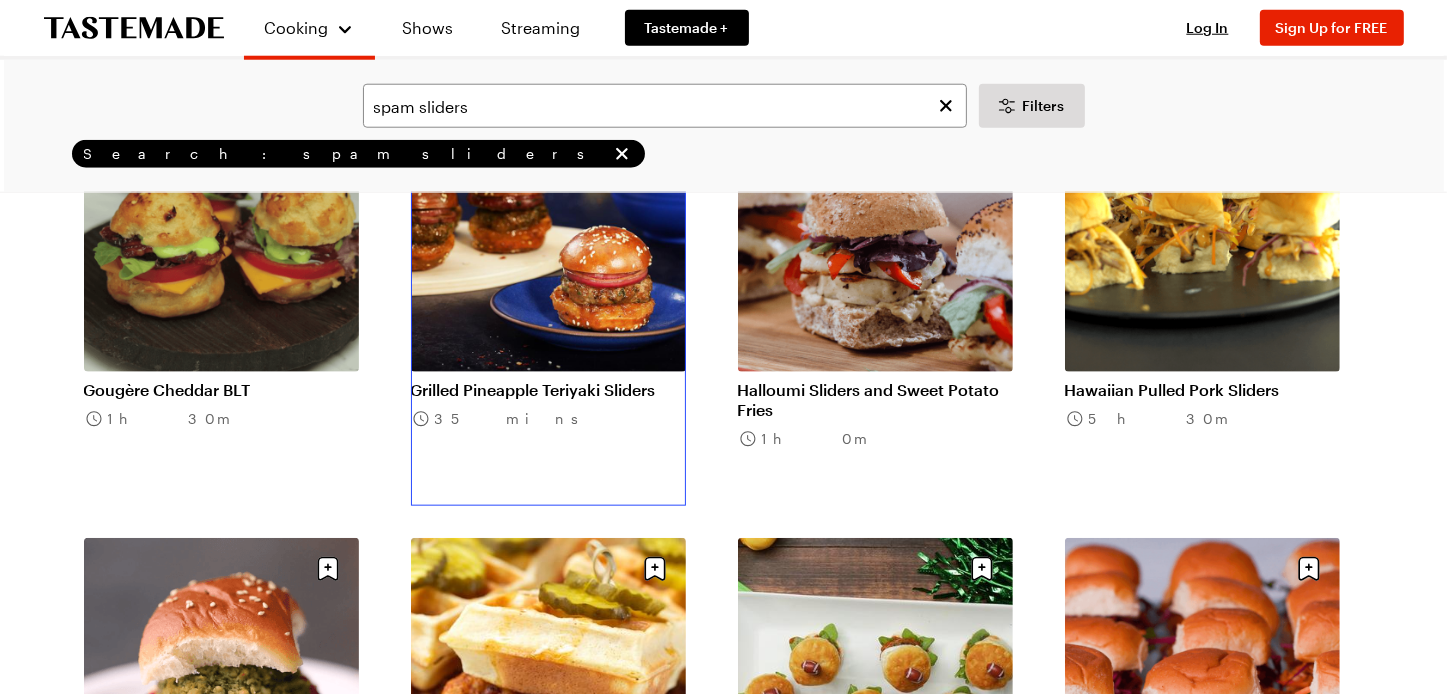 click on "Grilled Pineapple Teriyaki Sliders" at bounding box center [548, 390] 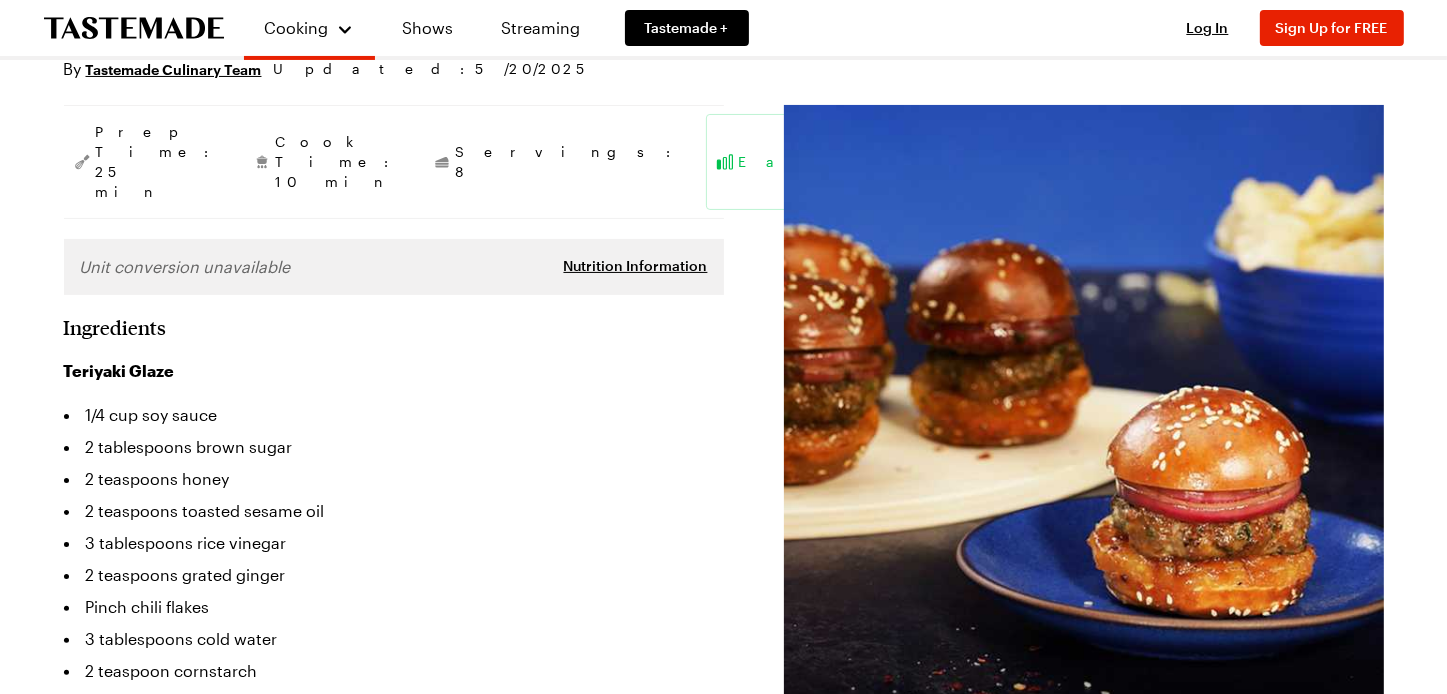 scroll, scrollTop: 300, scrollLeft: 0, axis: vertical 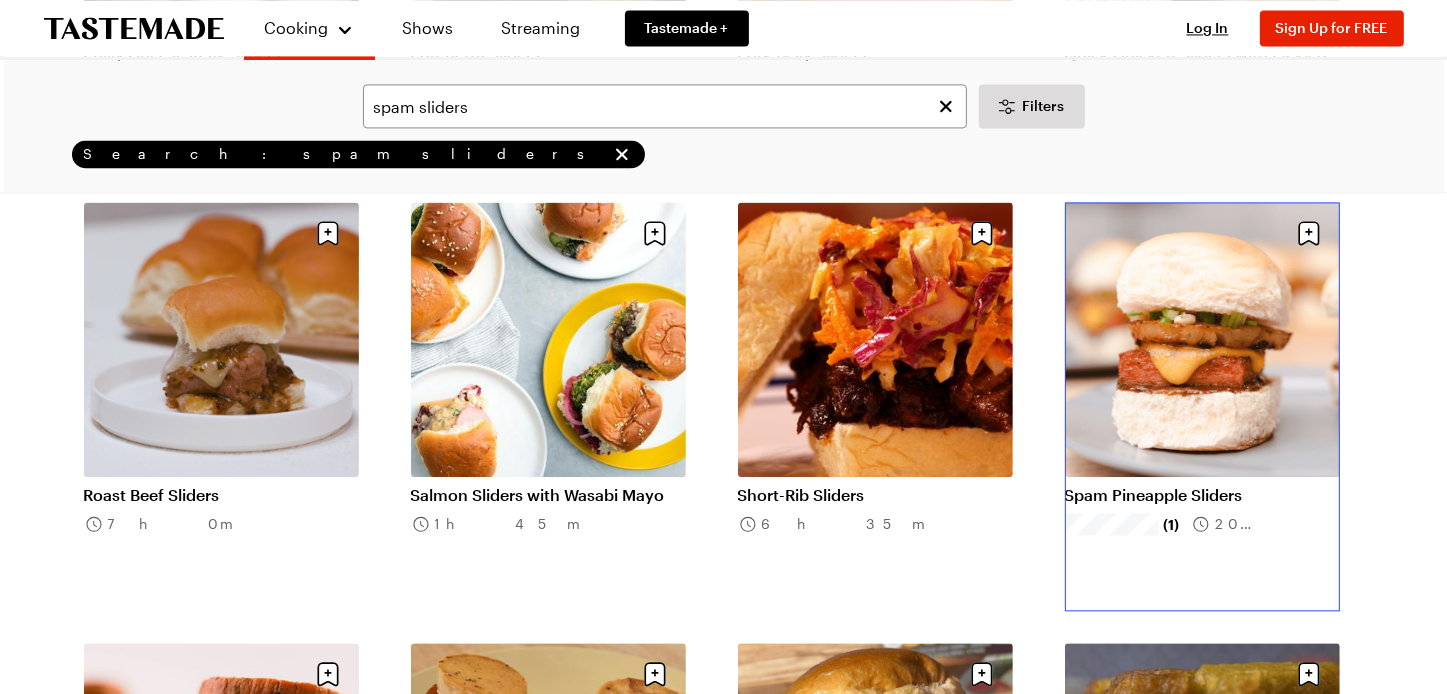 click on "Spam Pineapple Sliders" at bounding box center [1202, 495] 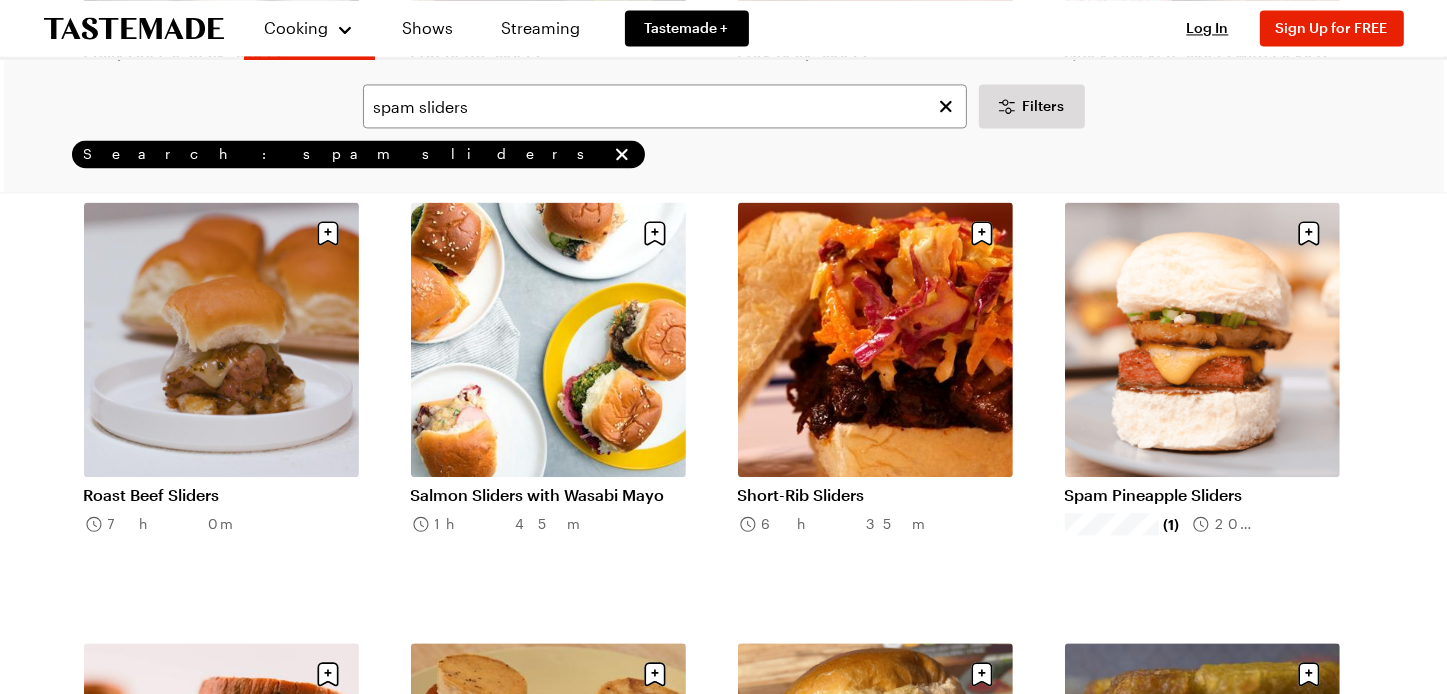 scroll, scrollTop: 0, scrollLeft: 0, axis: both 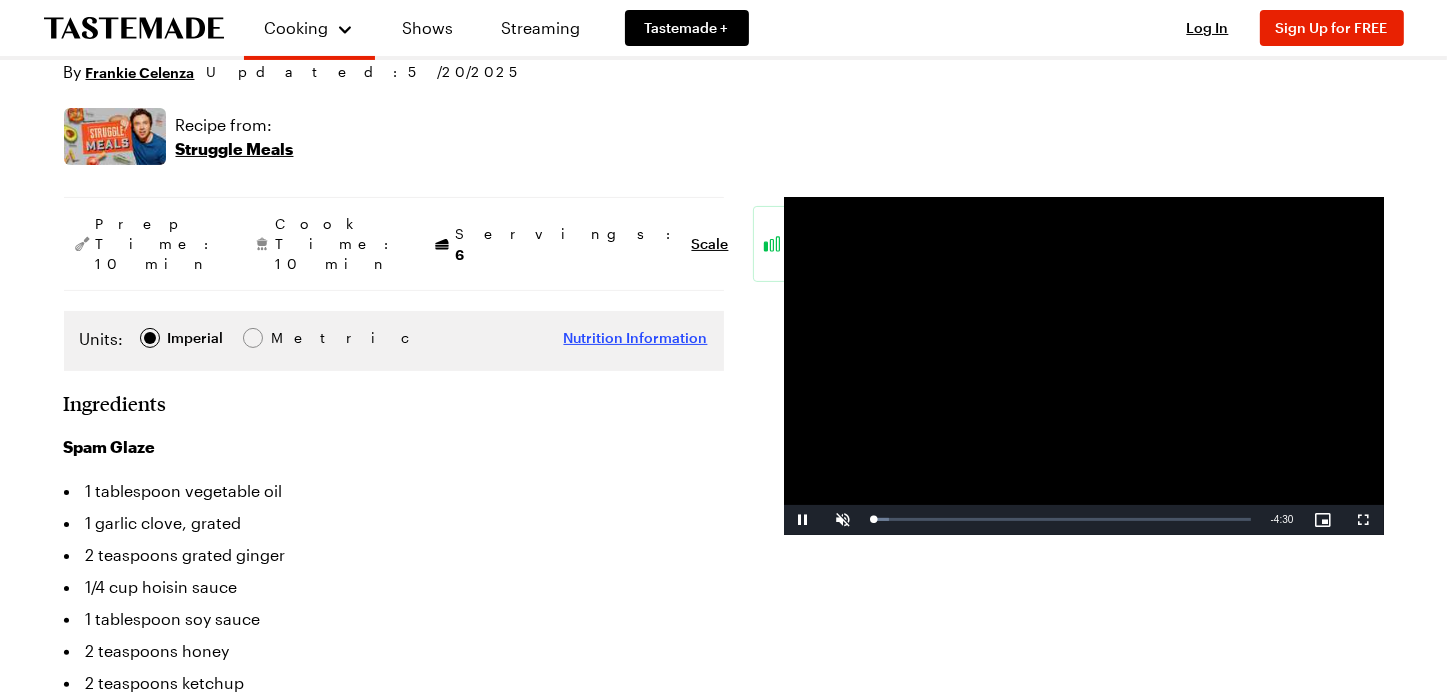 click on "Nutrition Information" at bounding box center [636, 338] 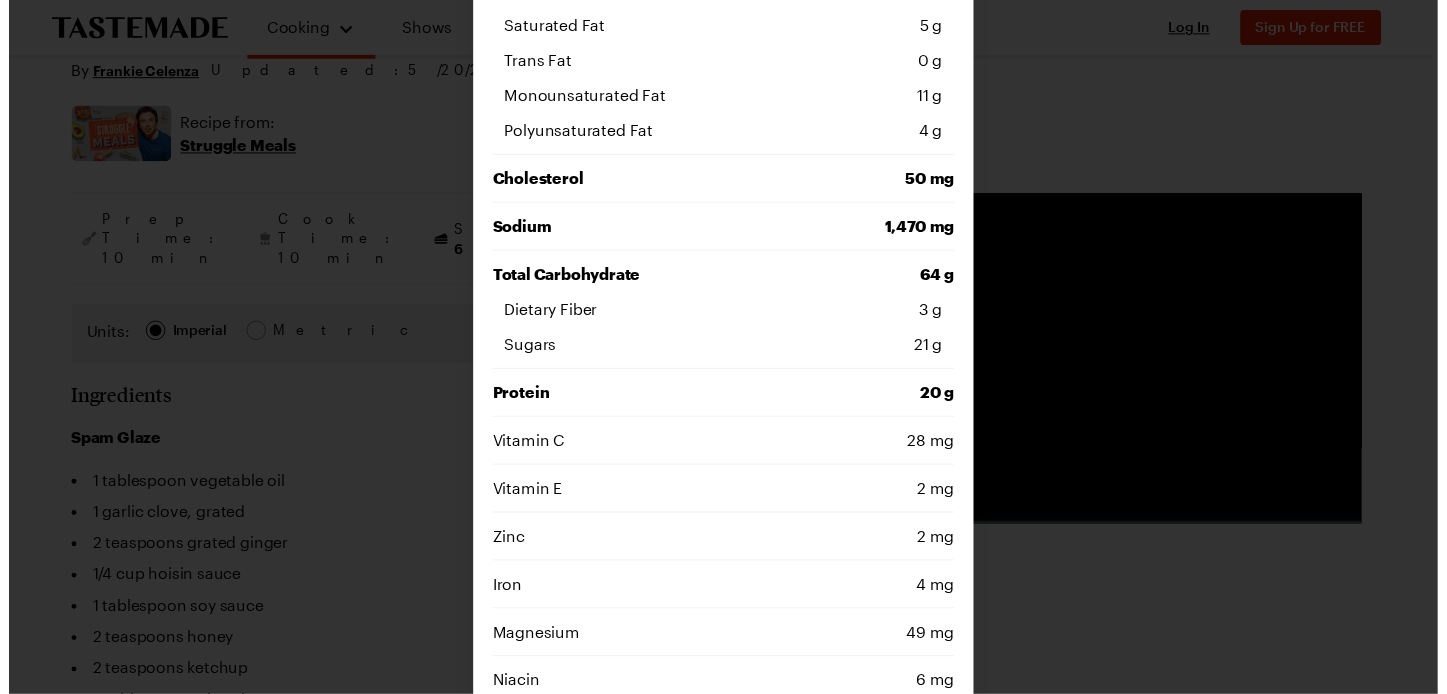 scroll, scrollTop: 0, scrollLeft: 0, axis: both 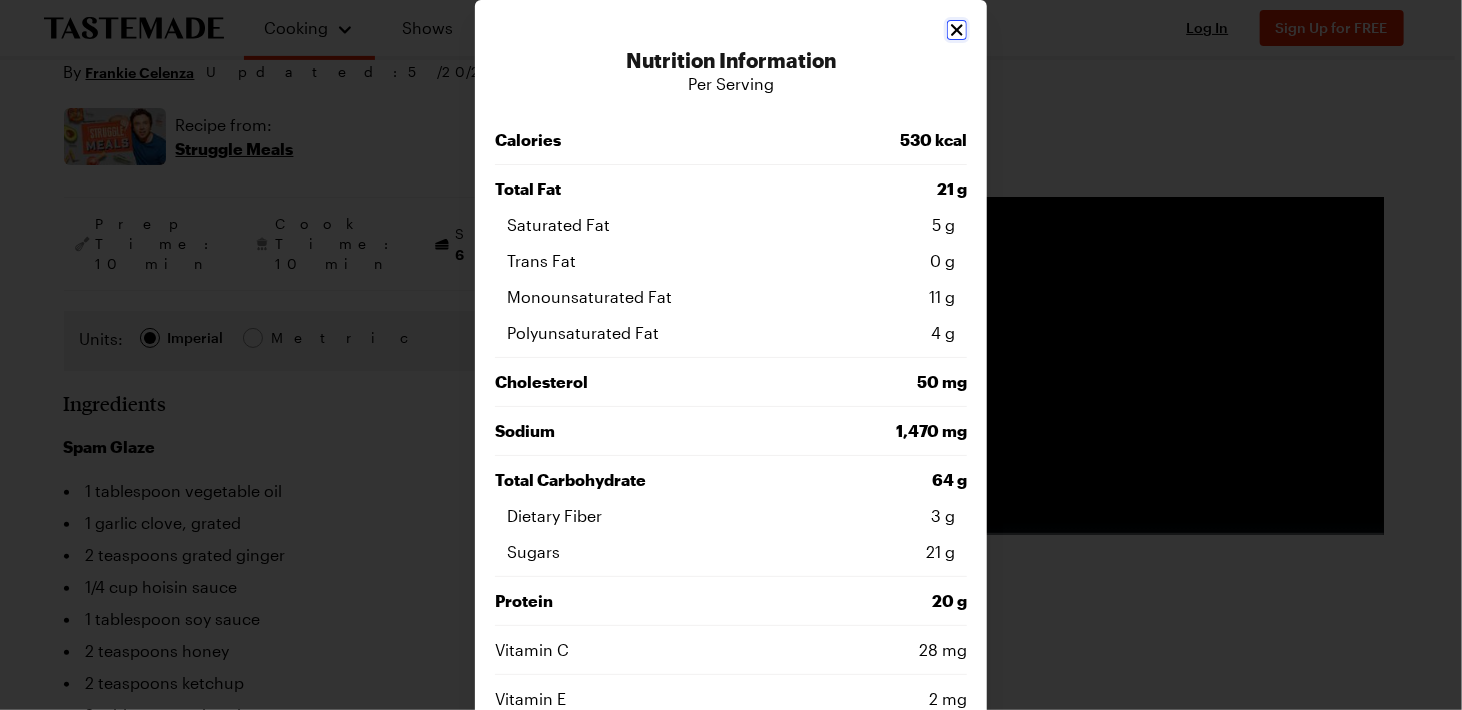 click 